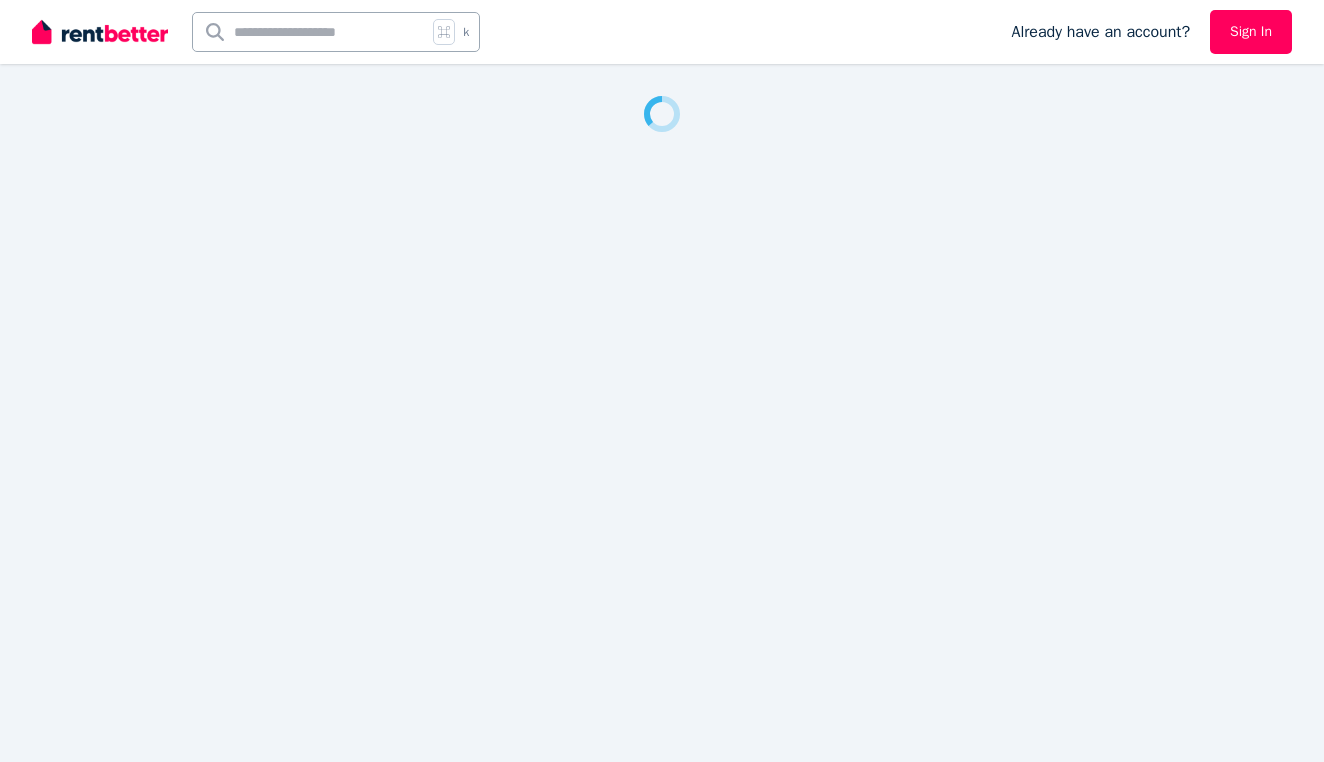 scroll, scrollTop: 0, scrollLeft: 0, axis: both 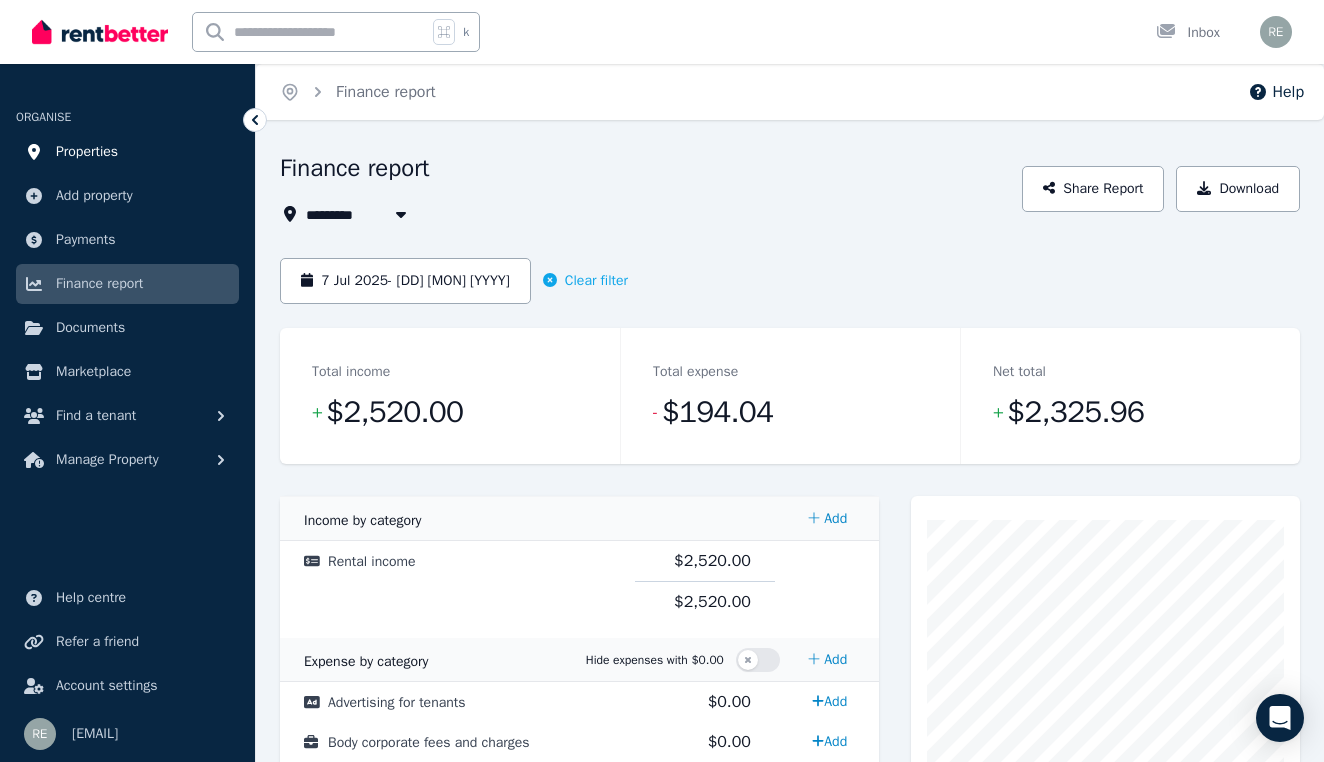 click on "Properties" at bounding box center (87, 152) 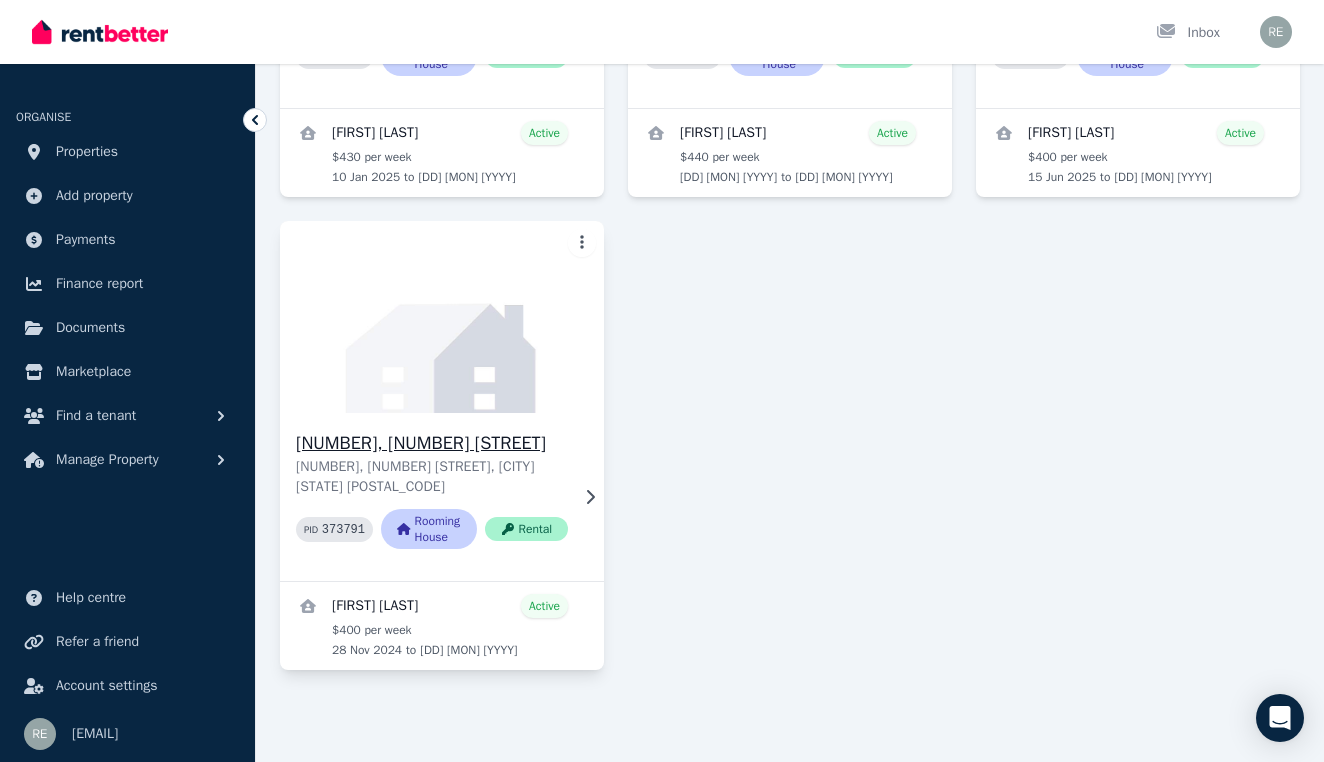 scroll, scrollTop: 1414, scrollLeft: 0, axis: vertical 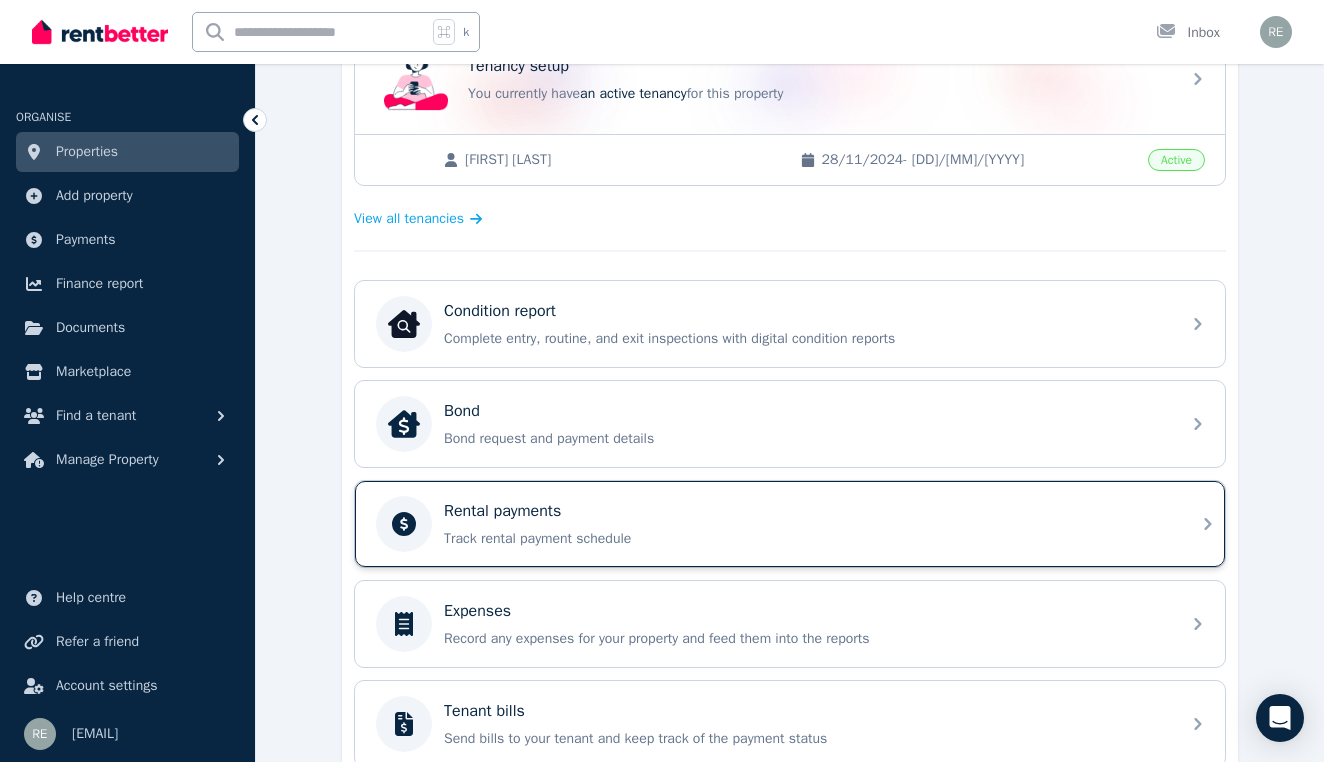 click on "Rental payments Track rental payment schedule" at bounding box center [806, 524] 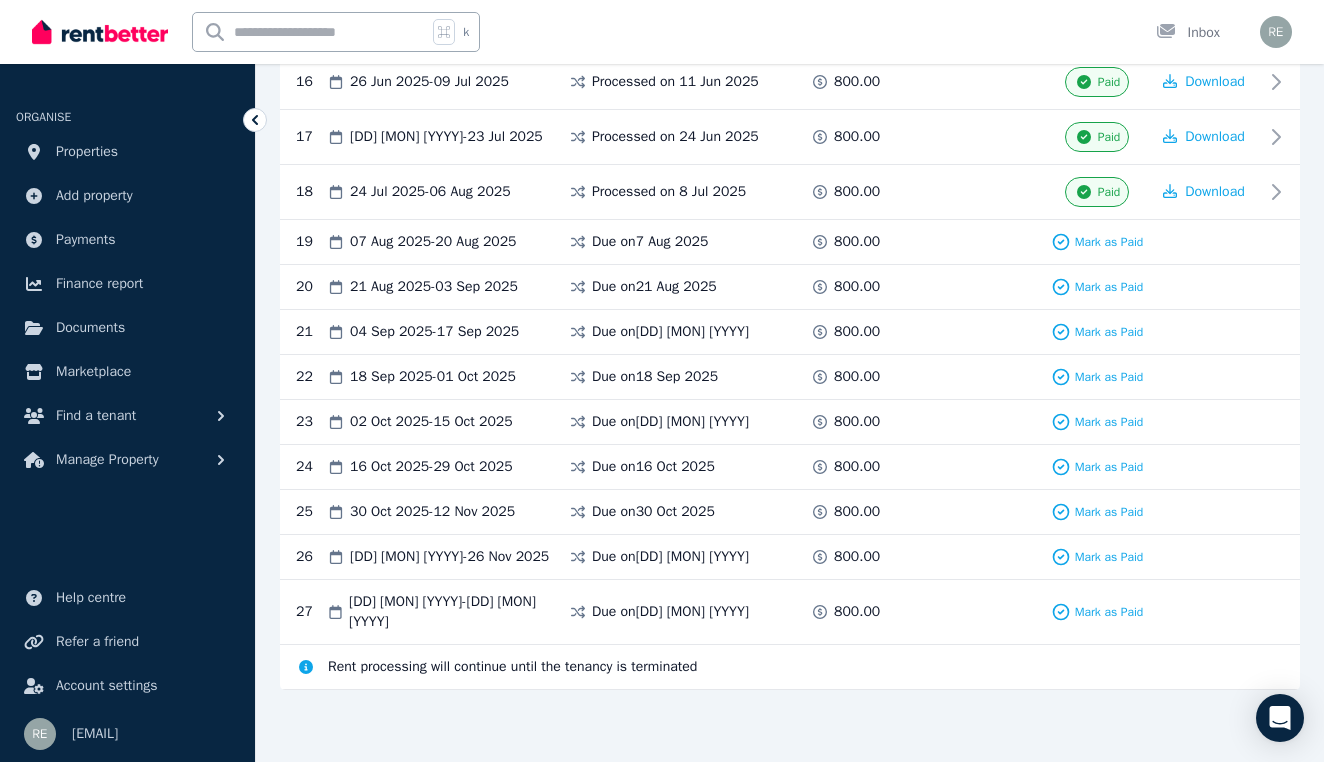 scroll, scrollTop: 1389, scrollLeft: 0, axis: vertical 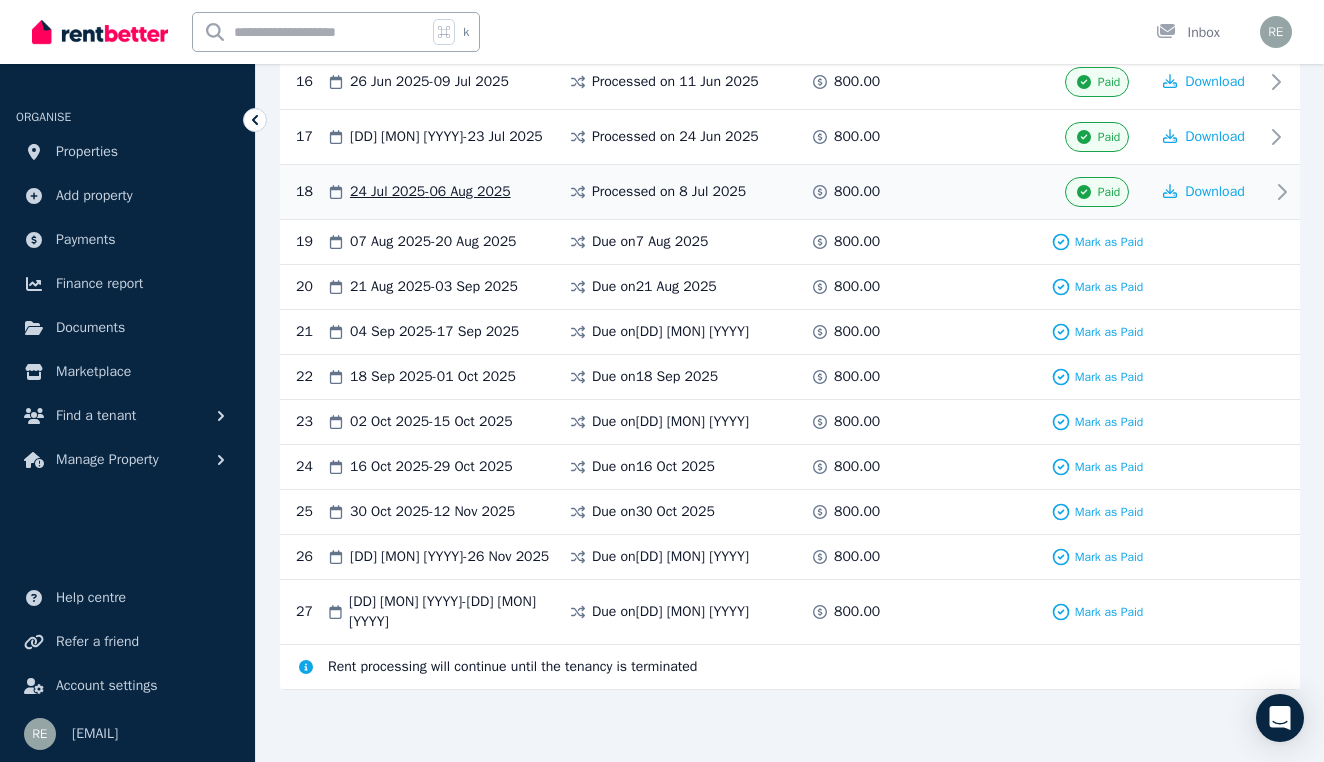 click on "Paid" at bounding box center [1097, 192] 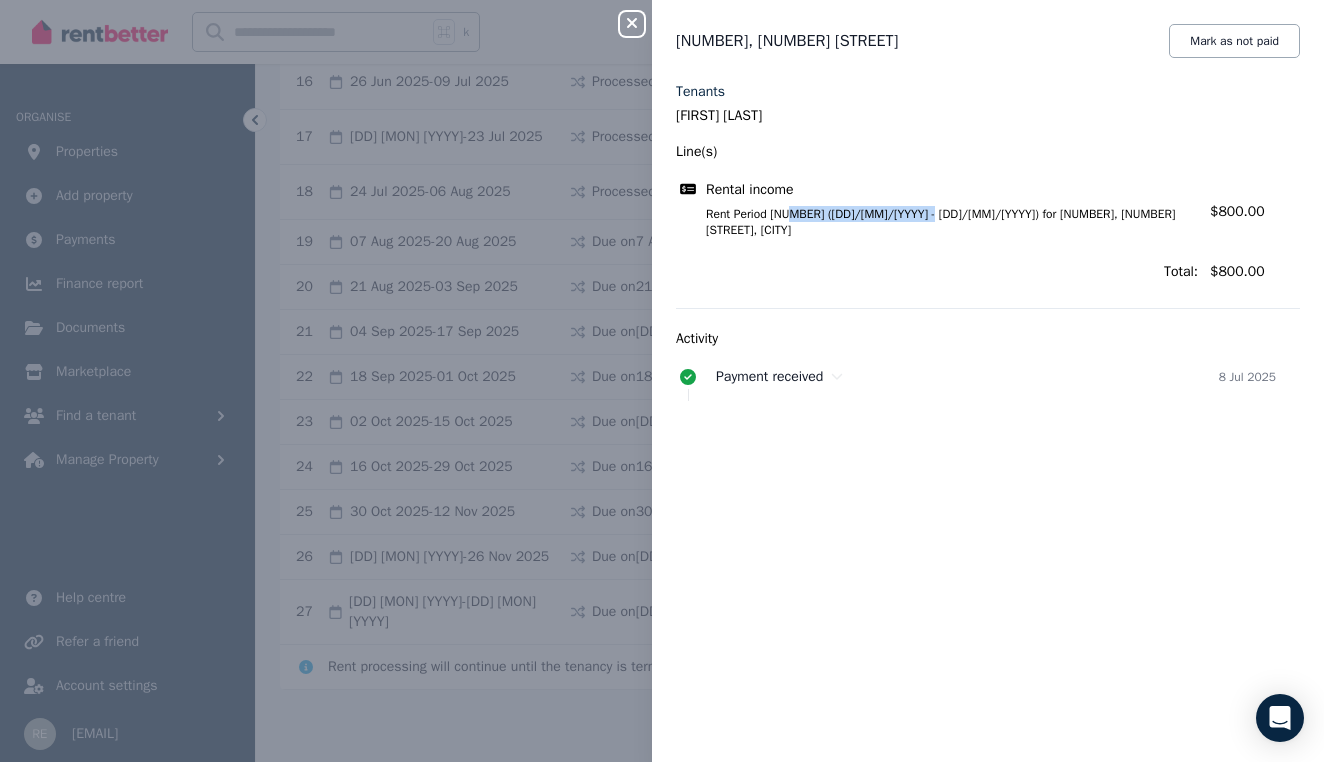 drag, startPoint x: 947, startPoint y: 214, endPoint x: 791, endPoint y: 213, distance: 156.0032 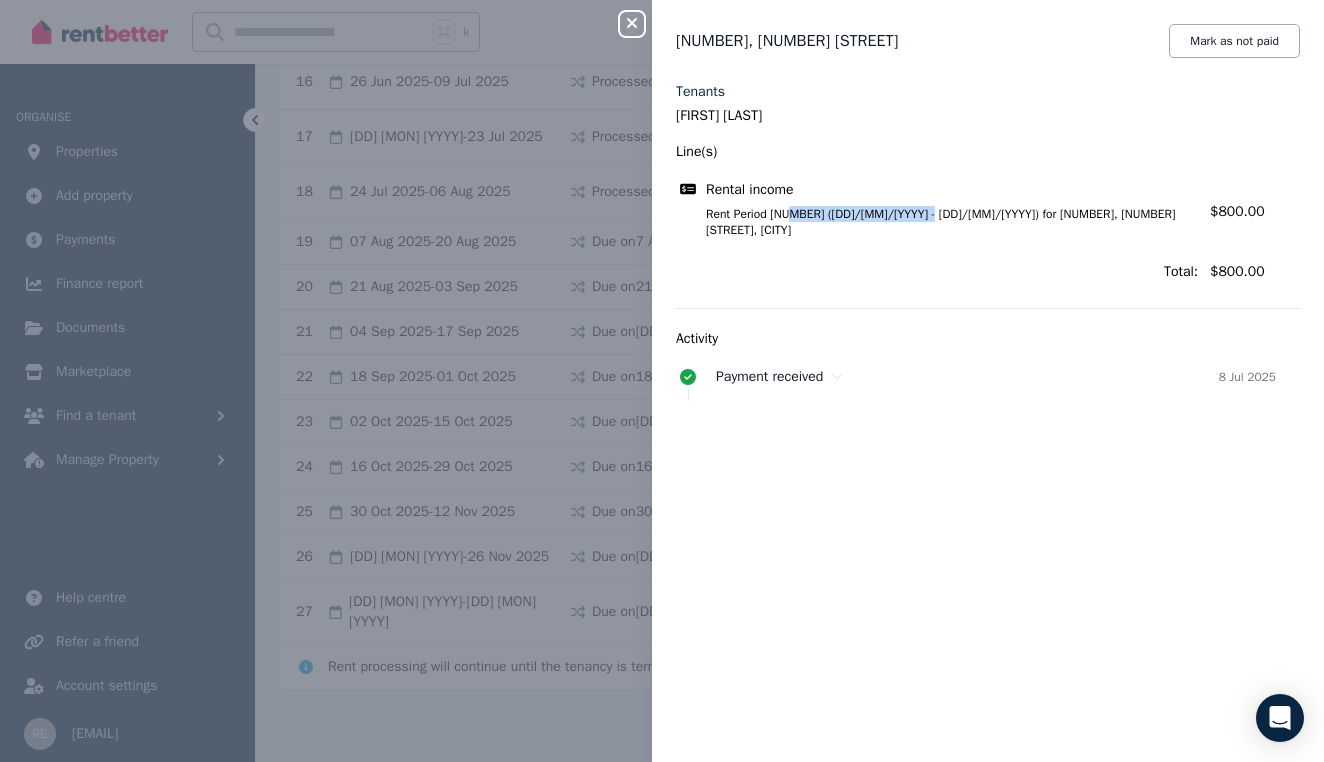 click on "Rent Period [NUMBER] ([DD]/[MM]/[YYYY] - [DD]/[MM]/[YYYY]) for [NUMBER], [NUMBER] [STREET], [CITY]" at bounding box center [940, 222] 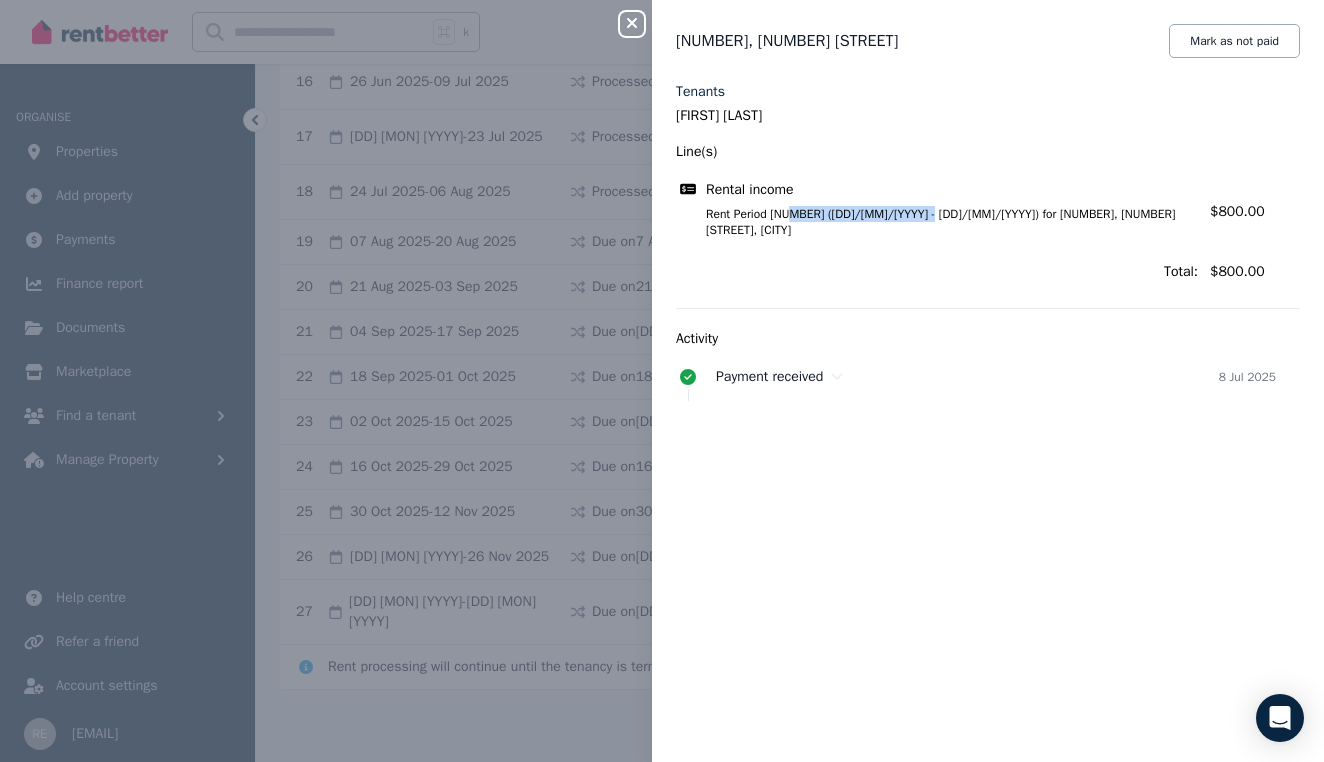 click on "Close panel" at bounding box center [632, 24] 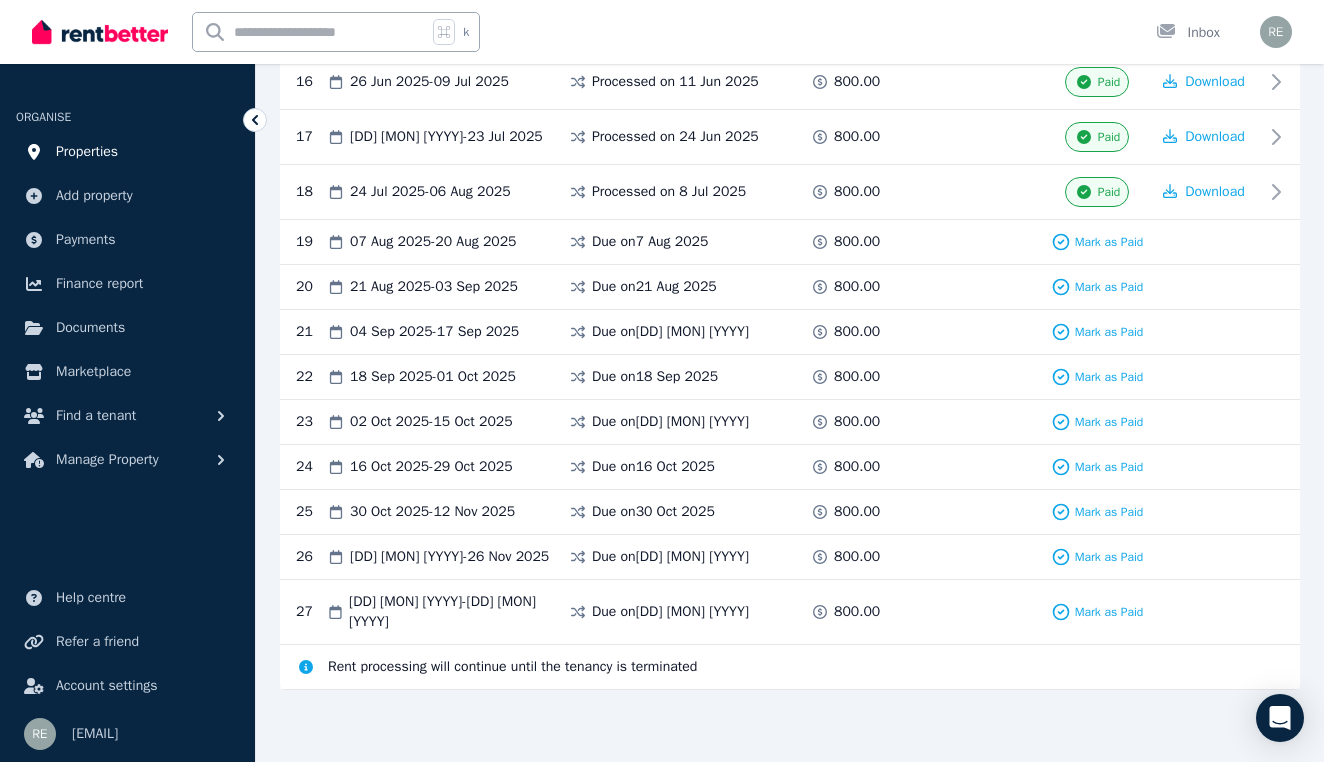 click on "Properties" at bounding box center (87, 152) 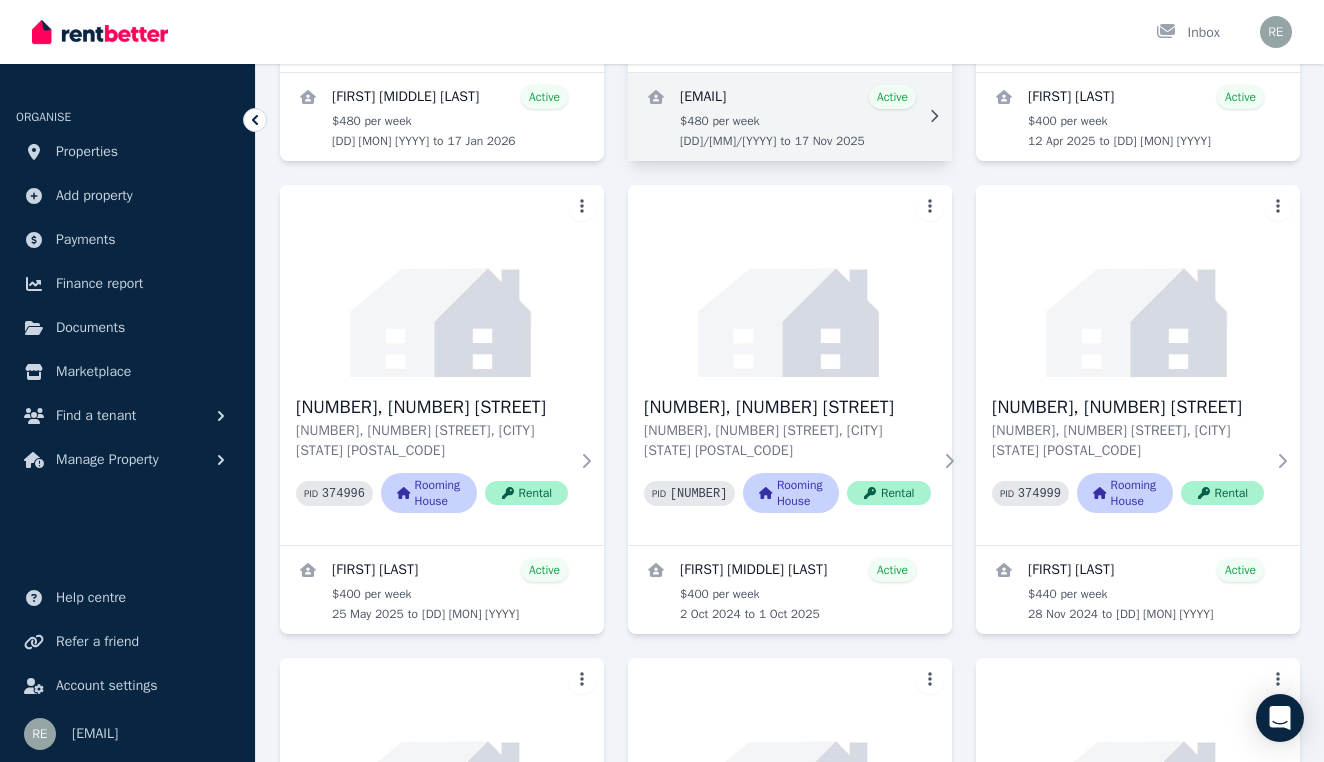 scroll, scrollTop: 508, scrollLeft: 0, axis: vertical 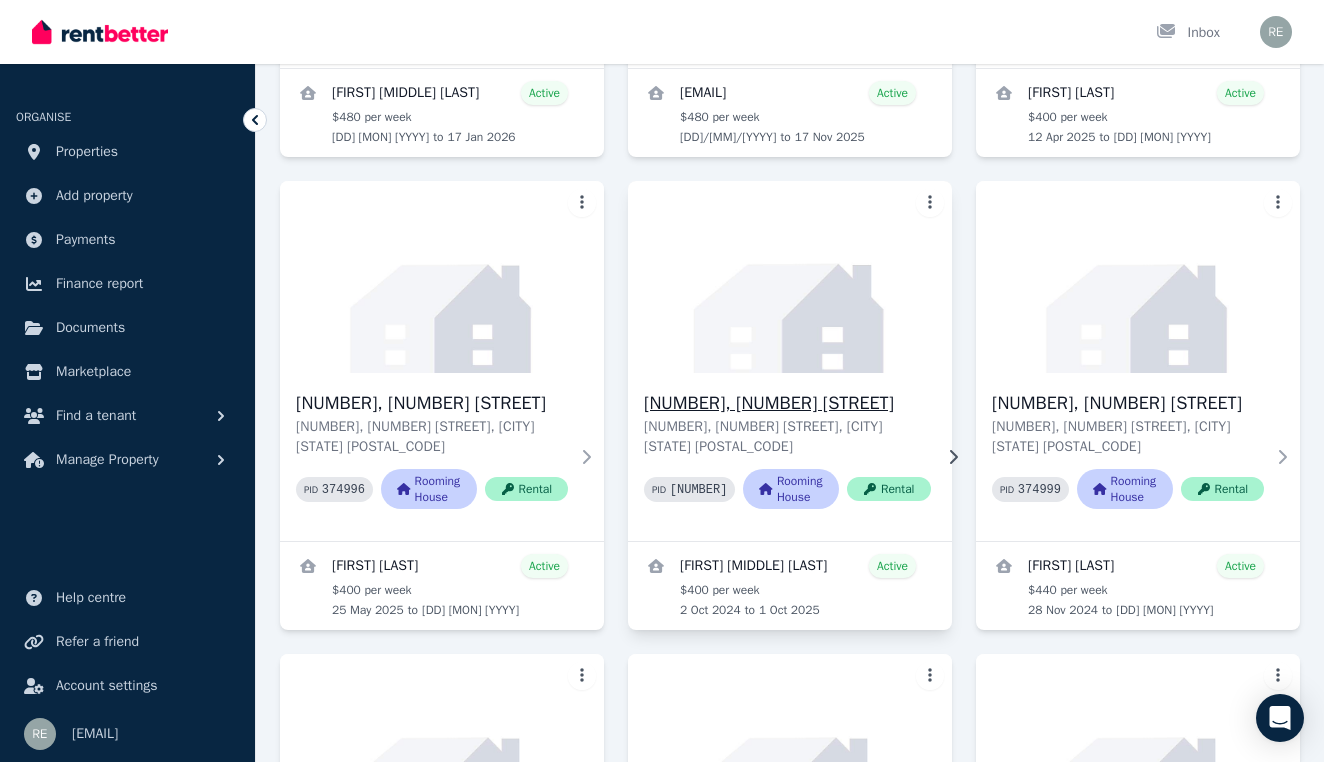 click on "[NUMBER], [NUMBER] [STREET]" at bounding box center [787, 403] 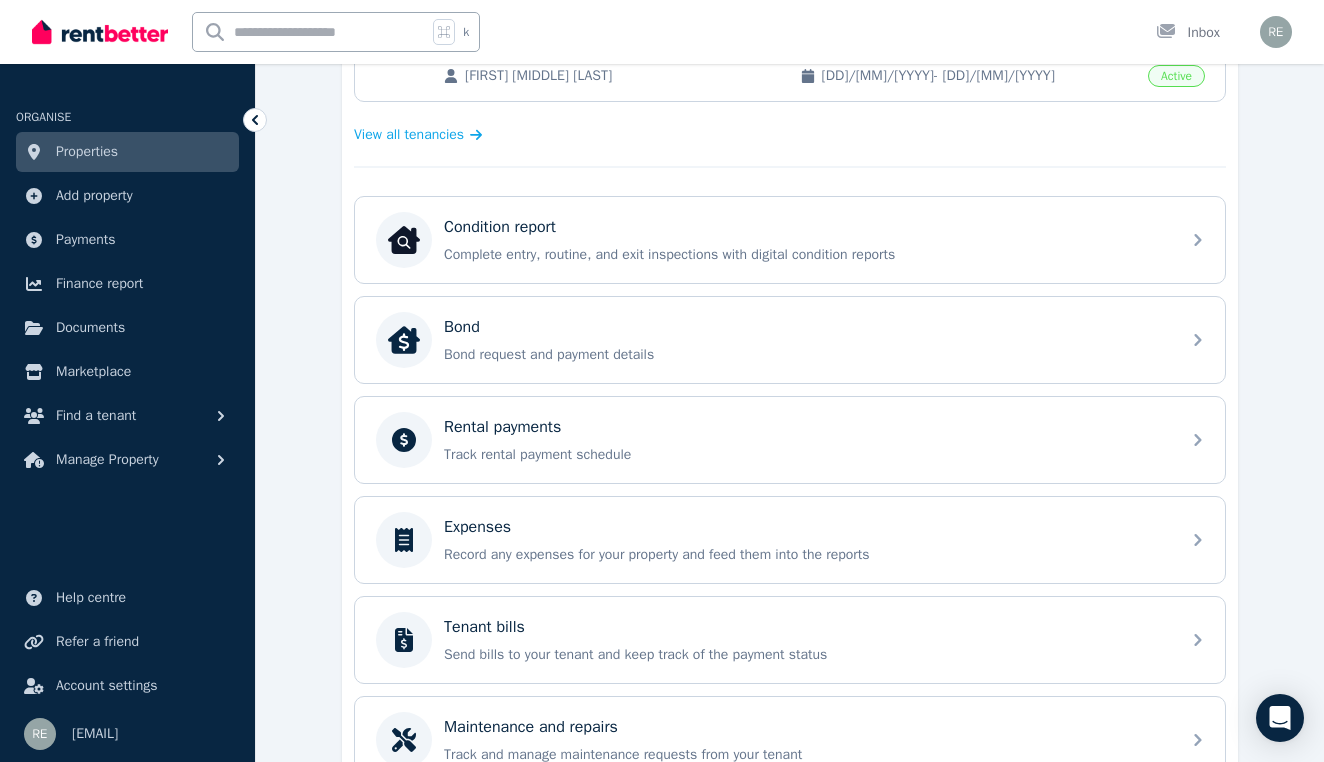 scroll, scrollTop: 553, scrollLeft: 0, axis: vertical 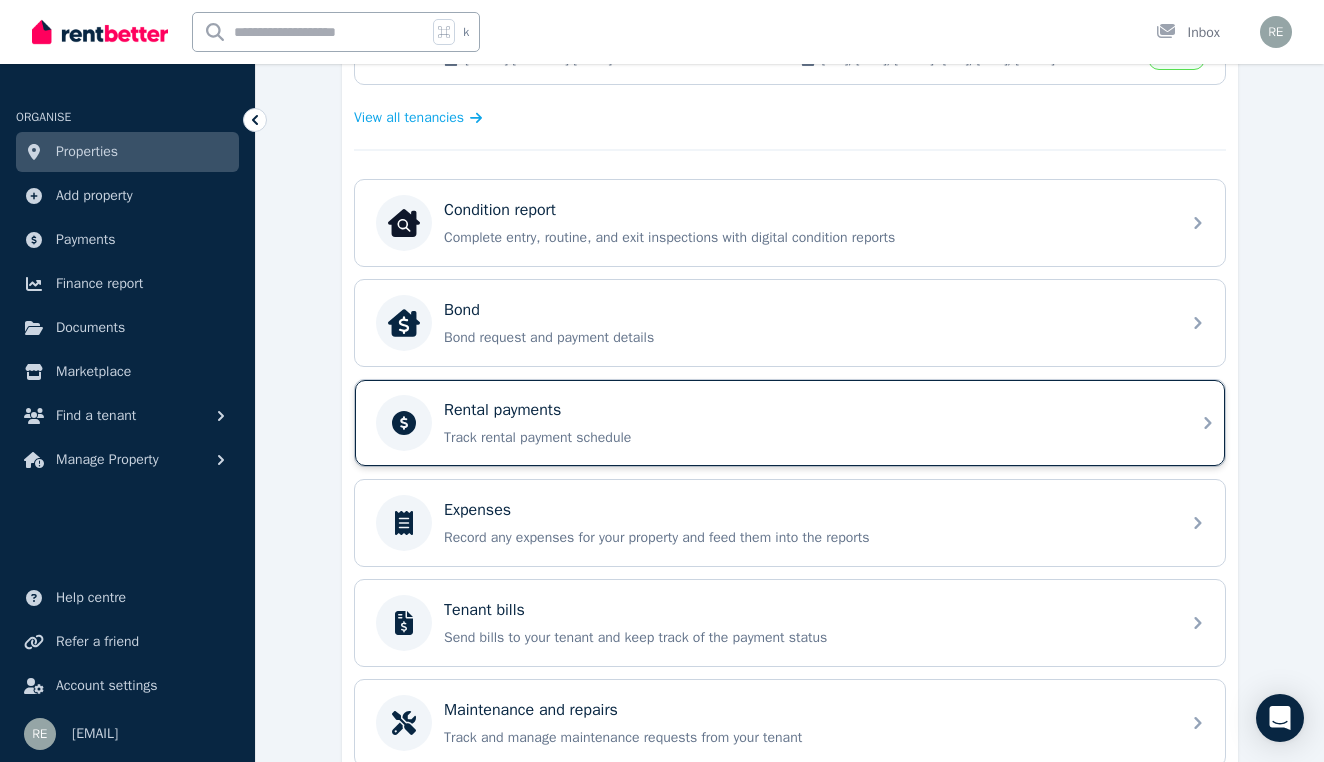 click on "Track rental payment schedule" at bounding box center (806, 438) 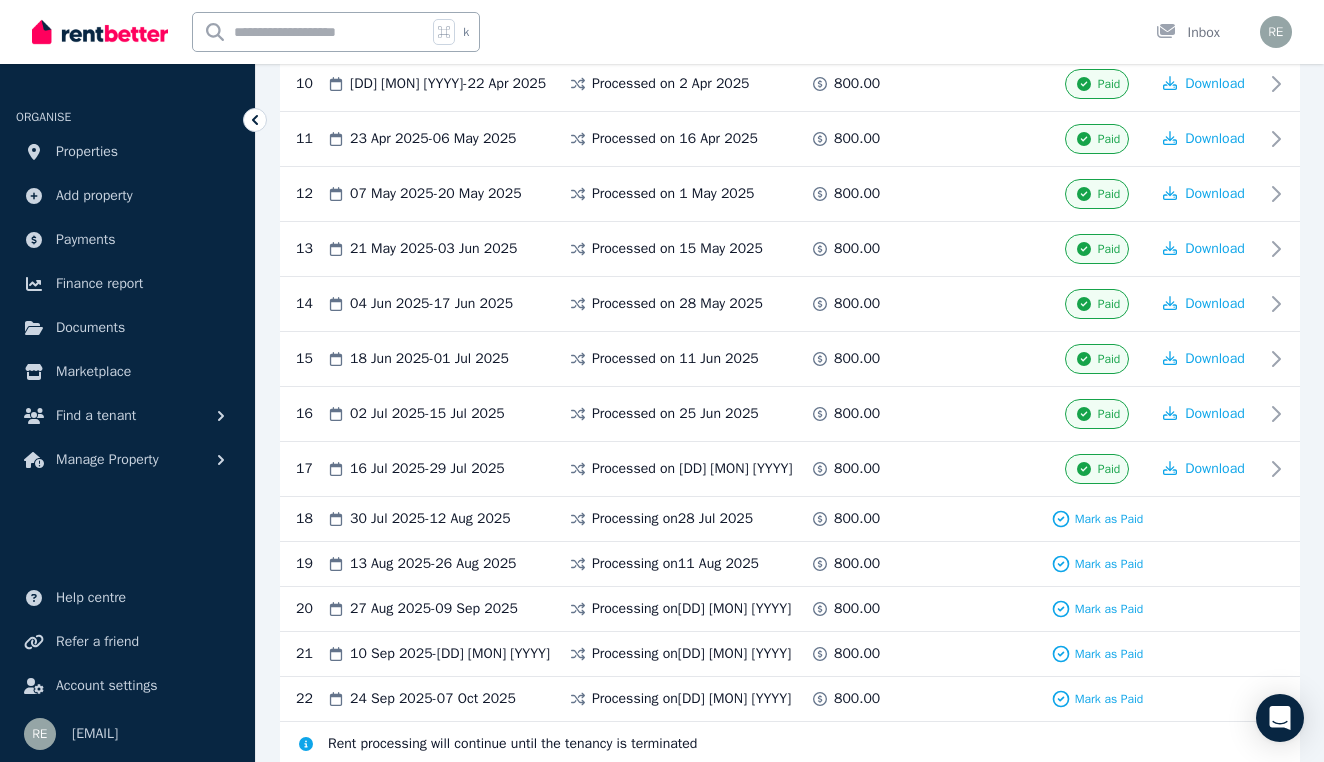 scroll, scrollTop: 999, scrollLeft: 0, axis: vertical 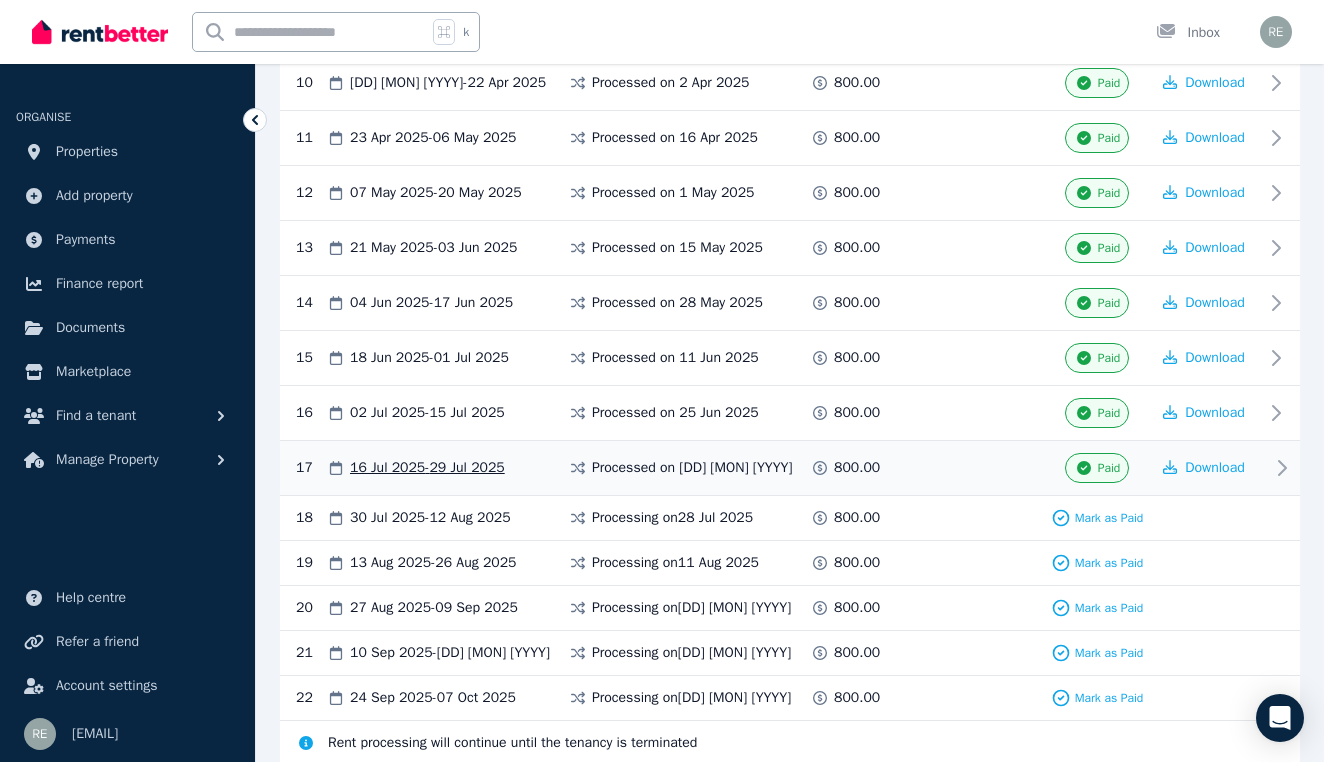 click on "Paid" at bounding box center [1109, 468] 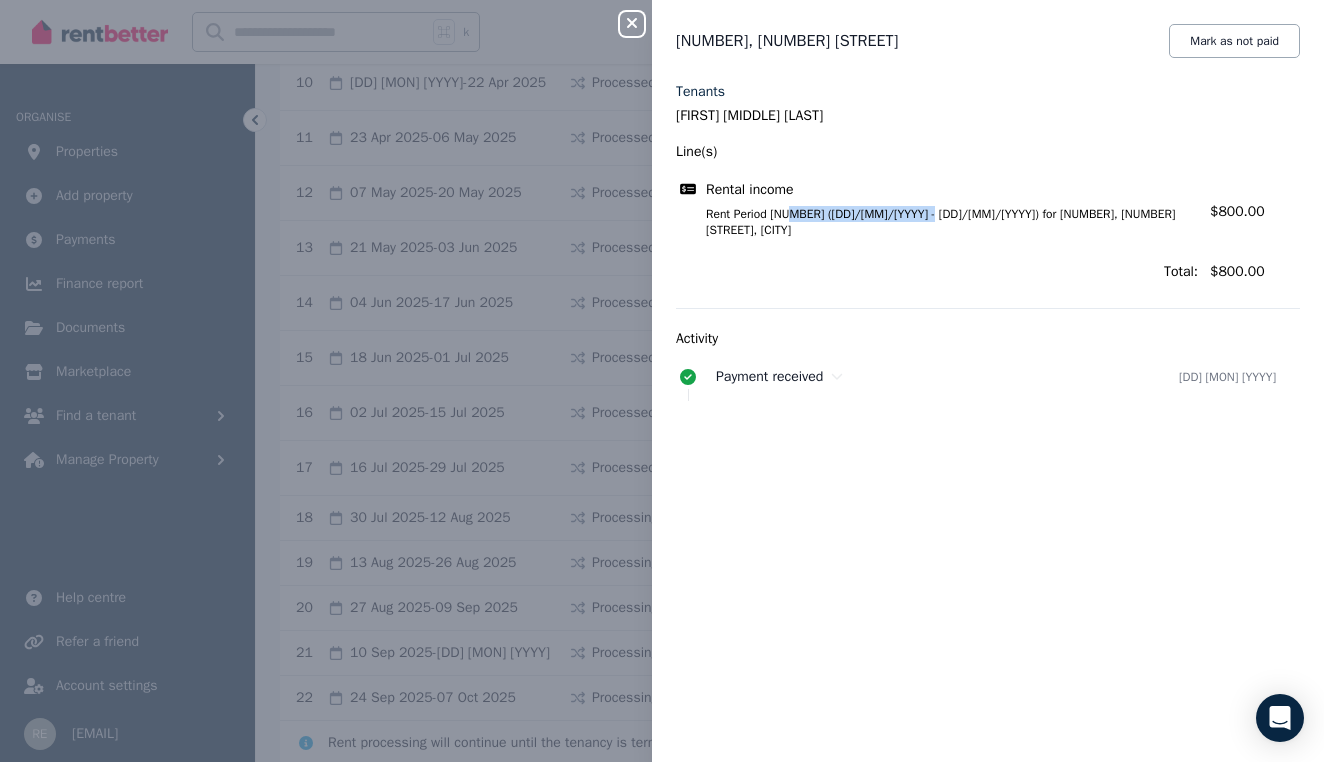 drag, startPoint x: 942, startPoint y: 210, endPoint x: 792, endPoint y: 216, distance: 150.11995 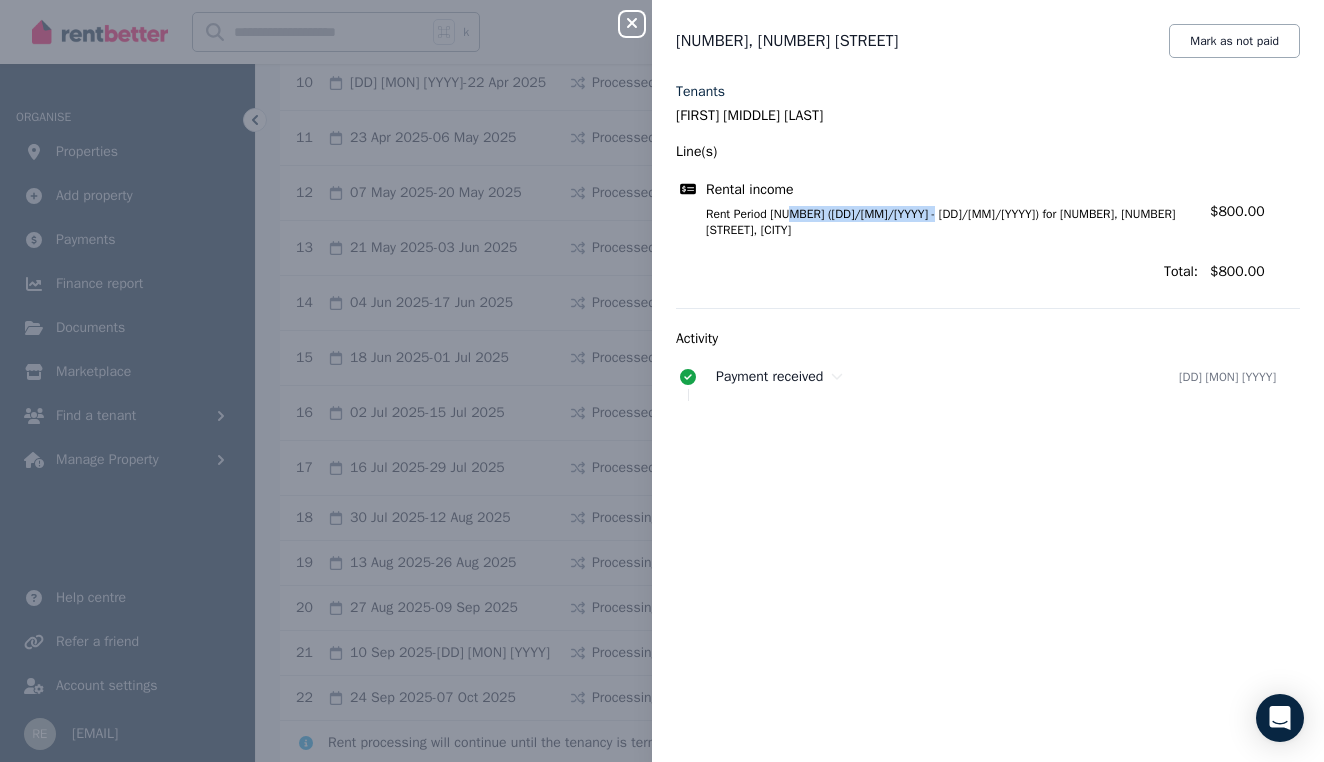 click on "Rent Period [NUMBER] ([DD]/[MM]/[YYYY] - [DD]/[MM]/[YYYY]) for [NUMBER], [NUMBER] [STREET], [CITY]" at bounding box center (940, 222) 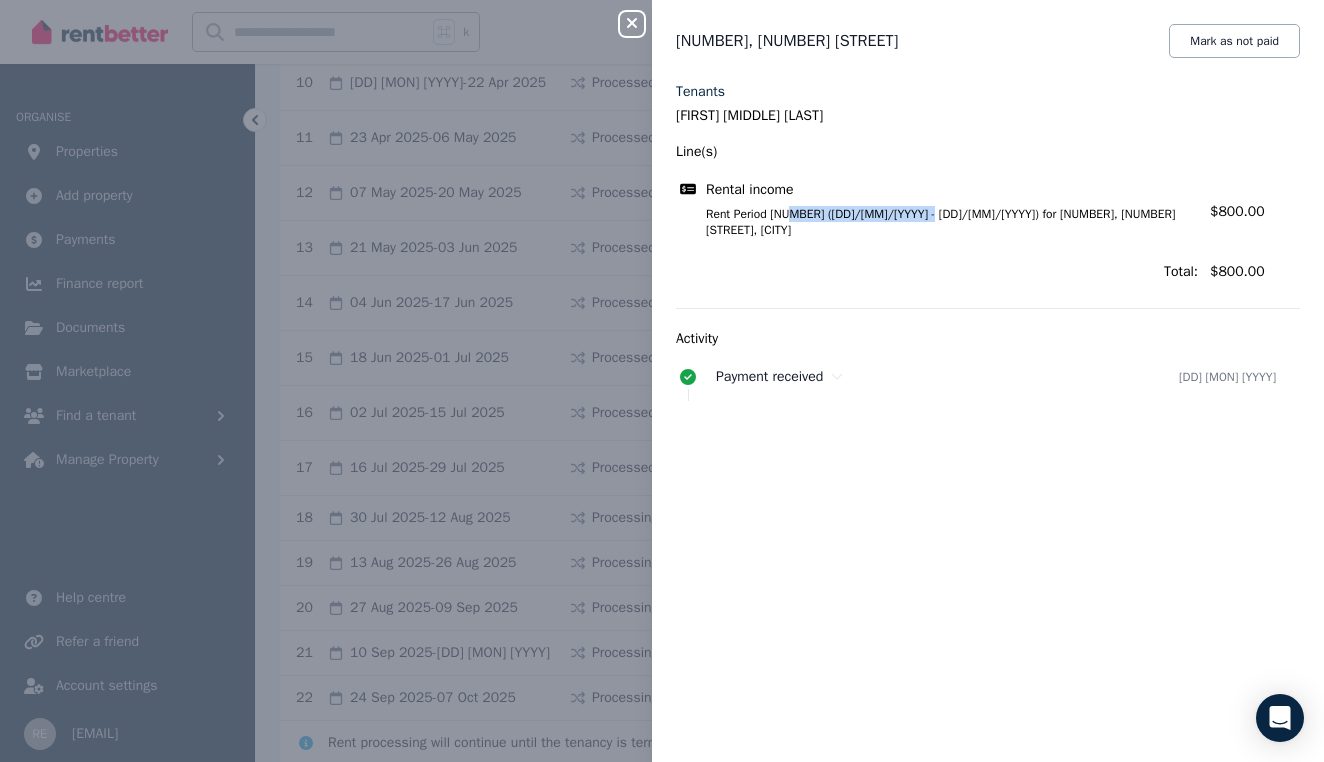 copy on "([DD]/[MM]/[YYYY] - [DD]/[MM]/[YYYY])" 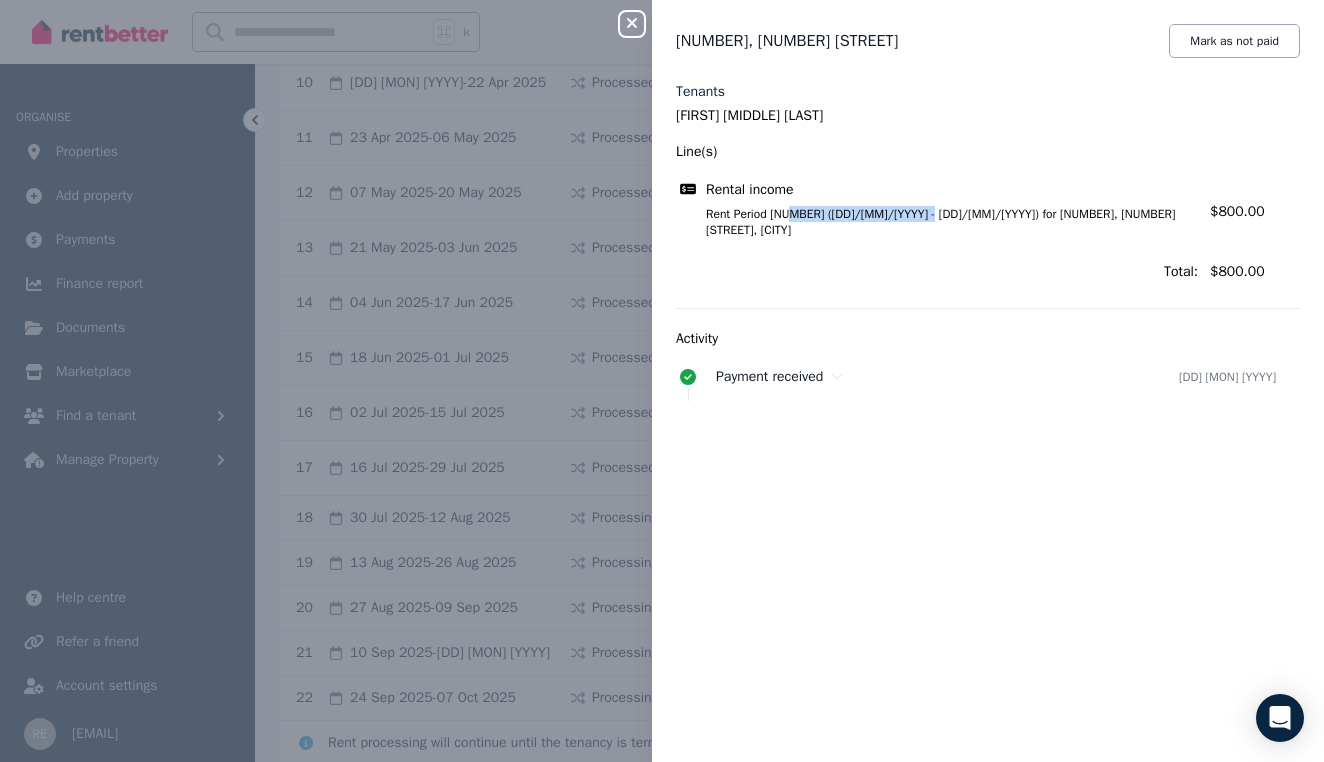 click 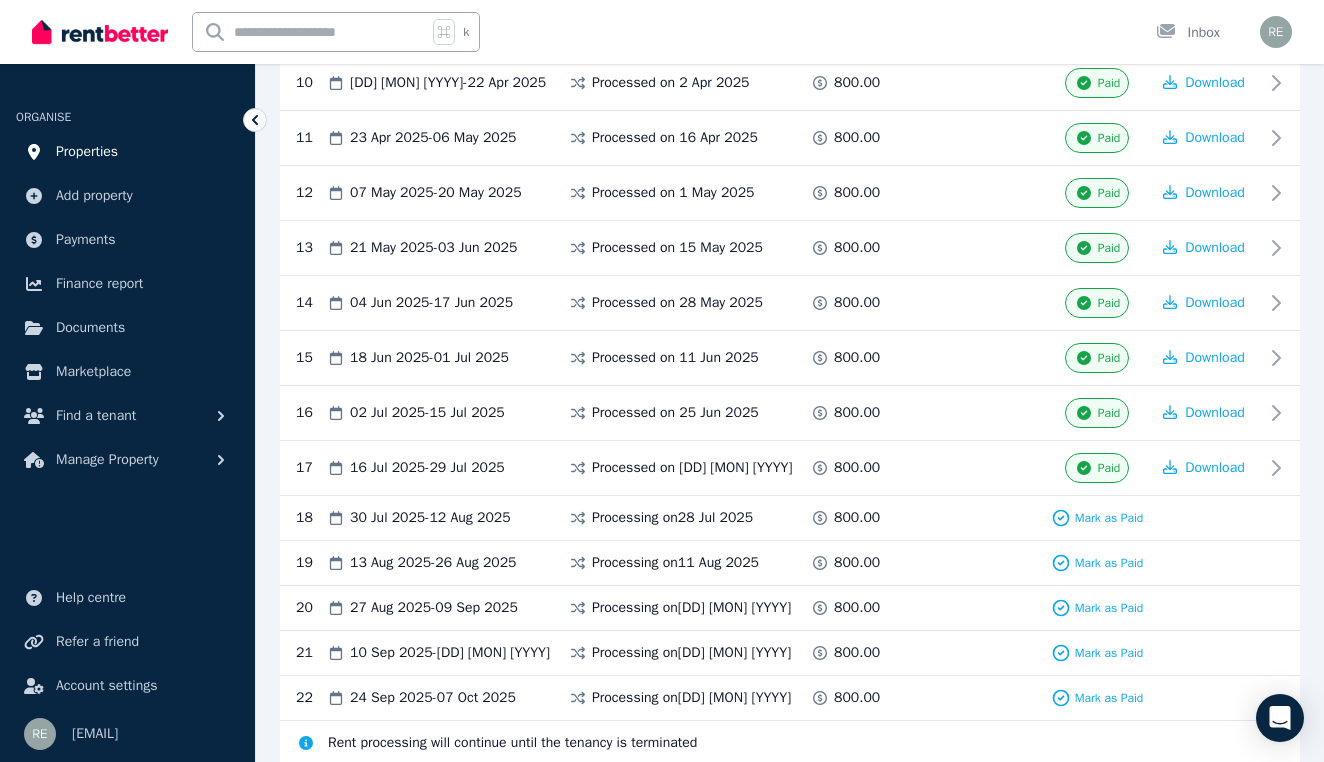 click on "Properties" at bounding box center [87, 152] 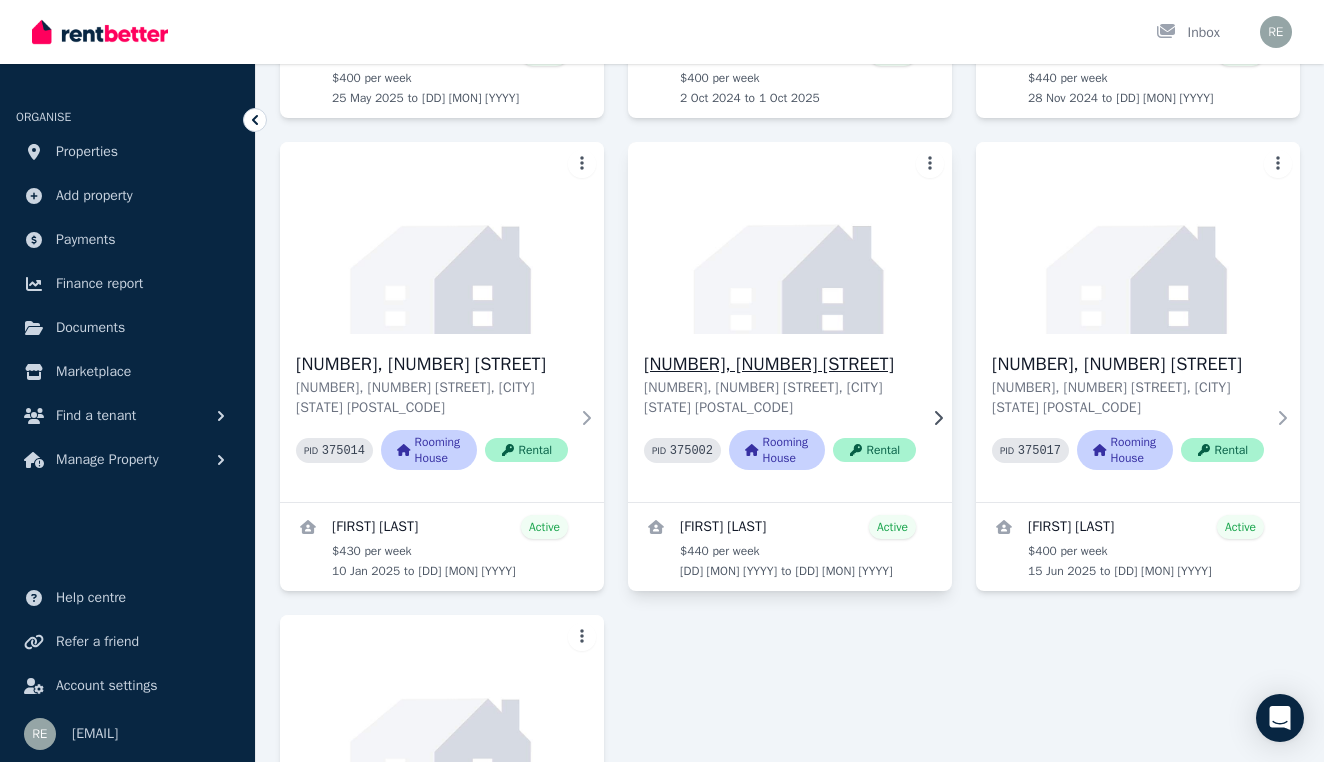 scroll, scrollTop: 1027, scrollLeft: 0, axis: vertical 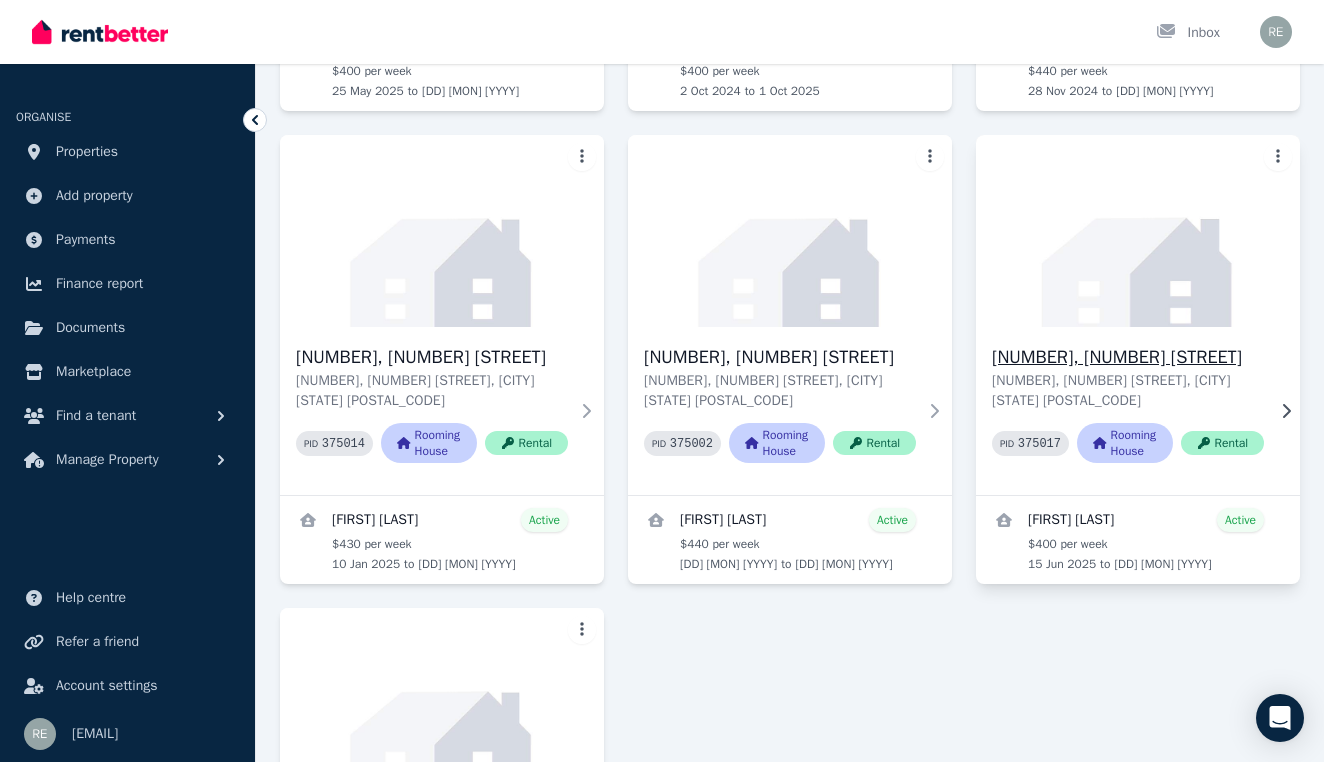 click on "[NUMBER], [NUMBER] [STREET]" at bounding box center [1128, 357] 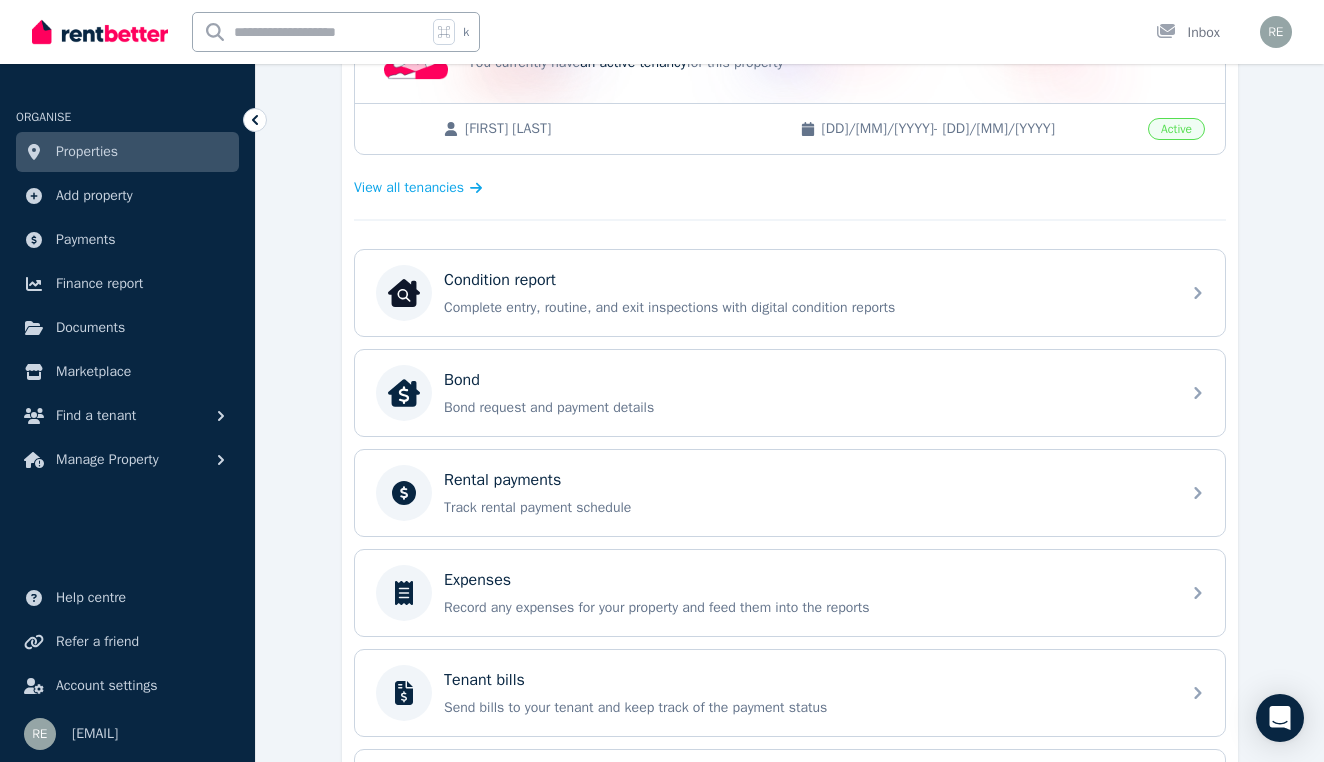 scroll, scrollTop: 492, scrollLeft: 0, axis: vertical 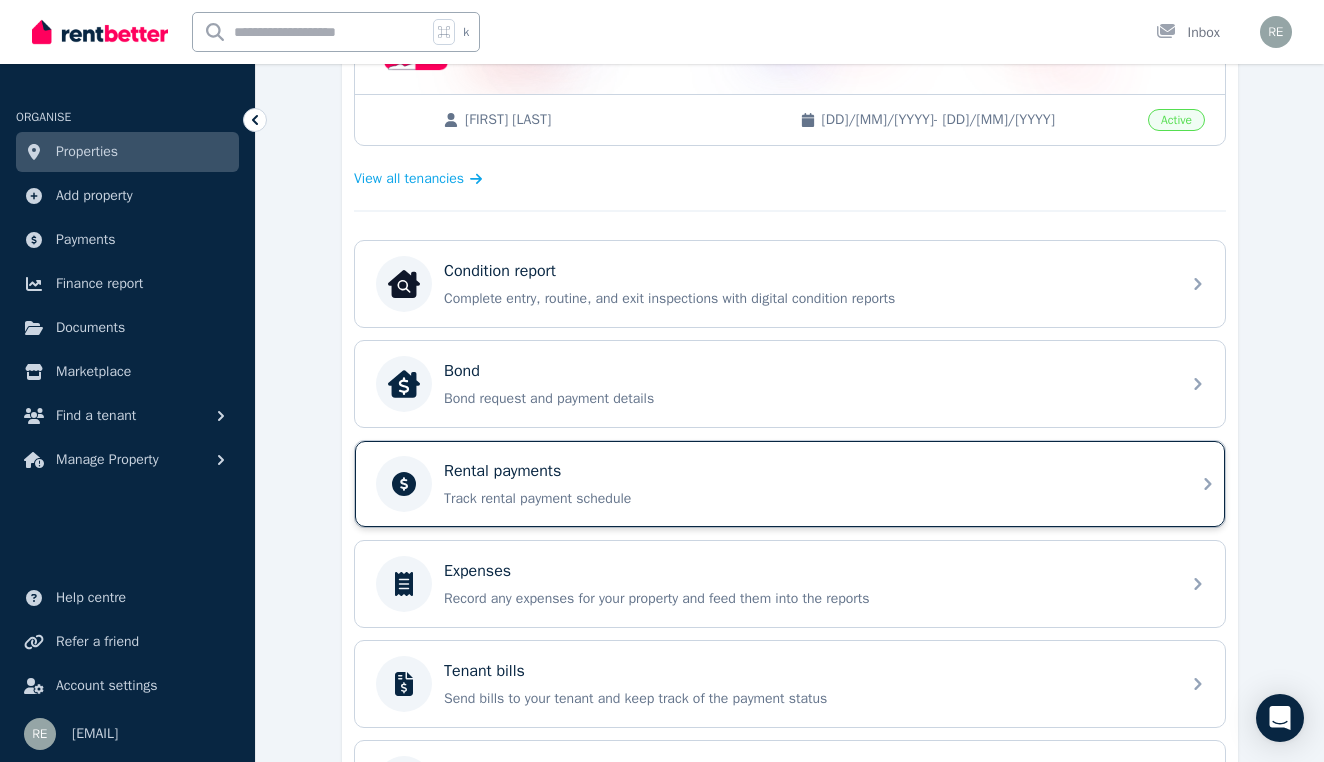 click on "Rental payments" at bounding box center [806, 471] 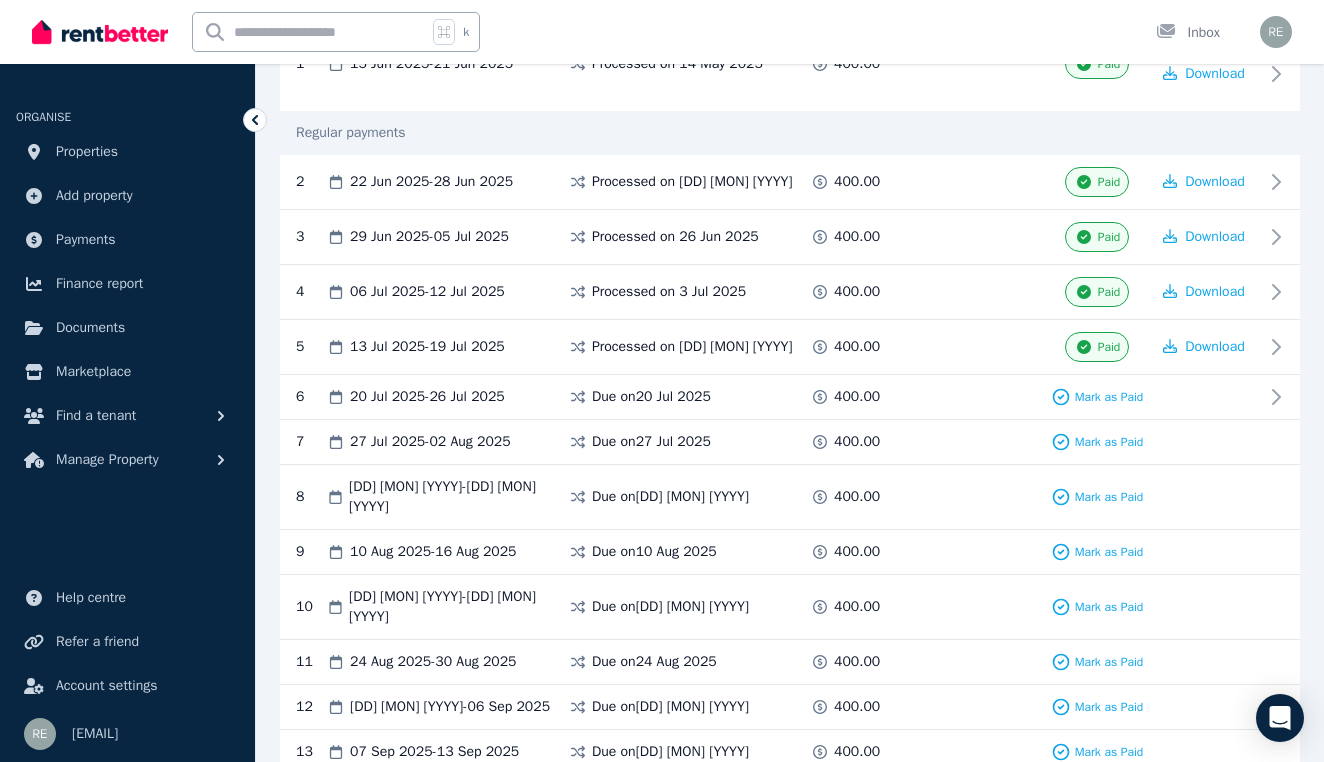 scroll, scrollTop: 518, scrollLeft: 0, axis: vertical 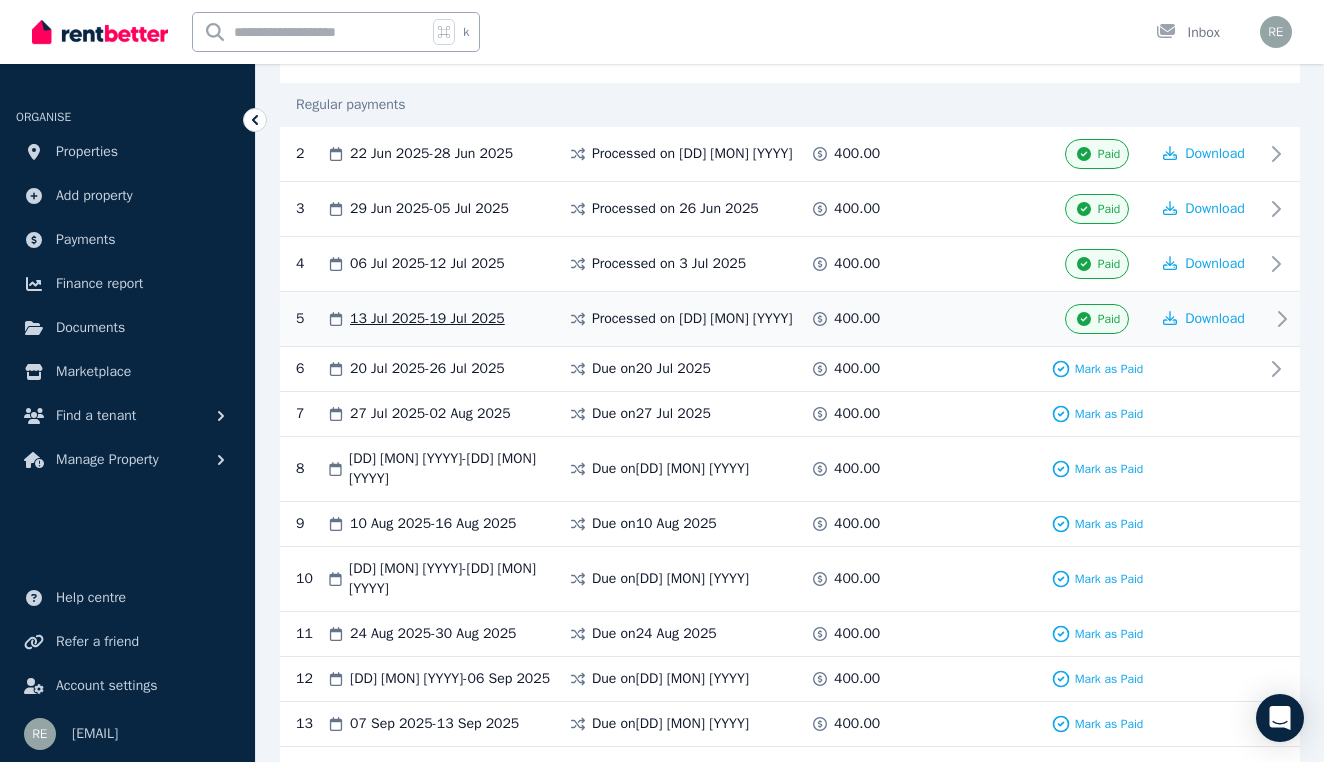 click on "Paid" at bounding box center (1109, 319) 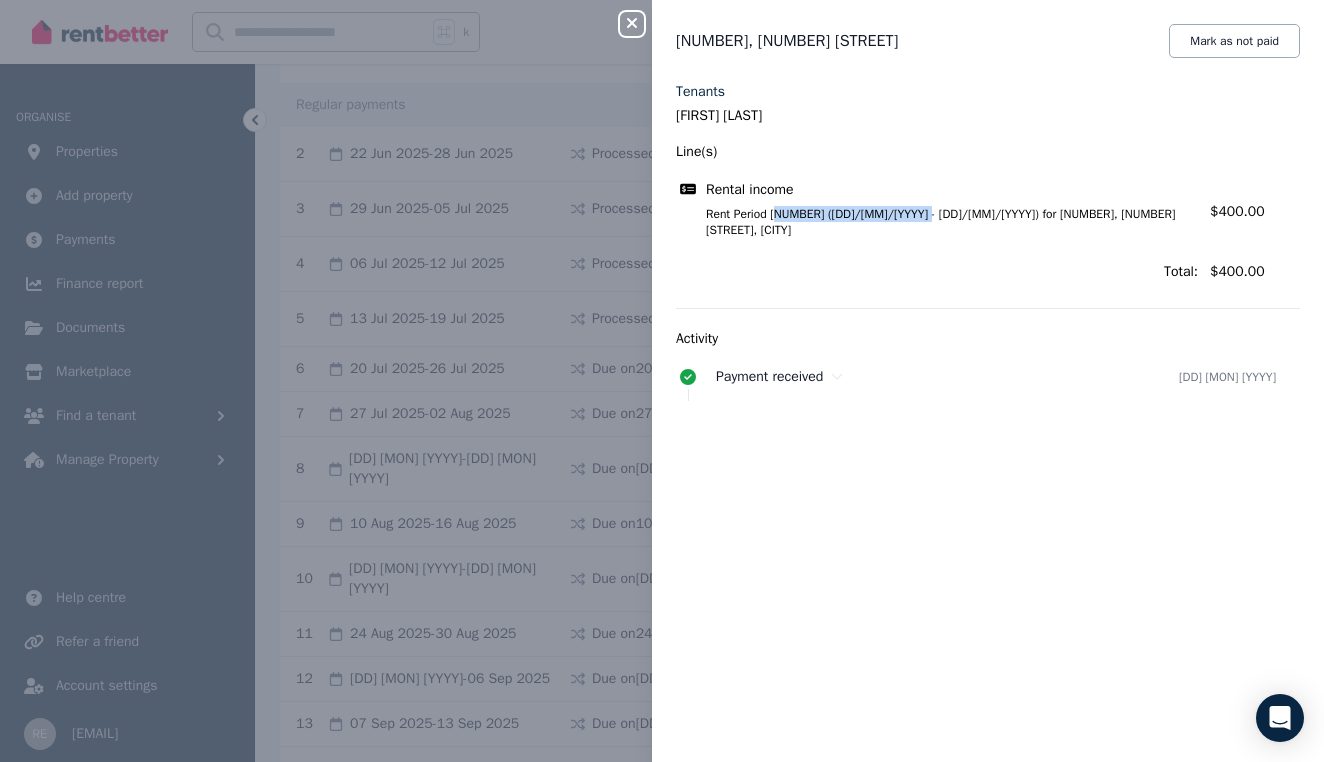 drag, startPoint x: 936, startPoint y: 212, endPoint x: 786, endPoint y: 210, distance: 150.01334 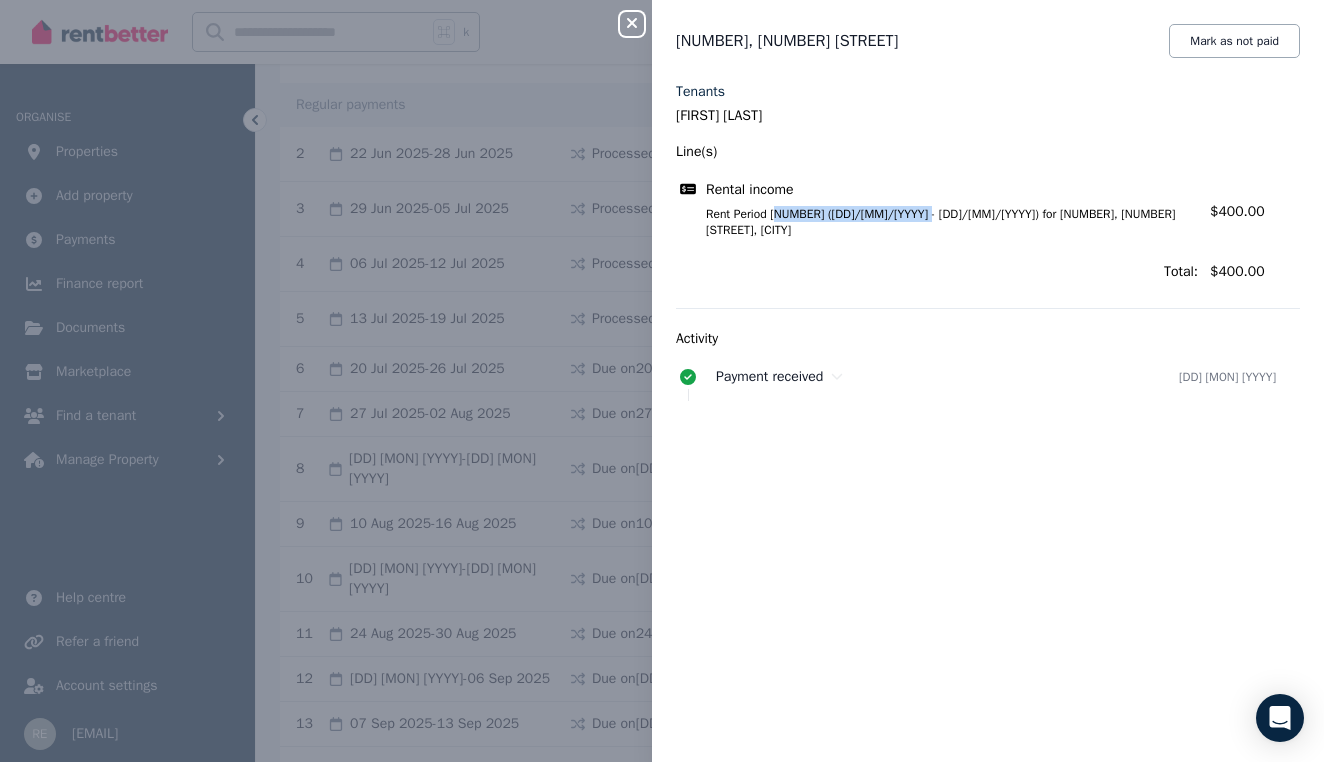 click on "Rent Period [NUMBER] ([DD]/[MM]/[YYYY] - [DD]/[MM]/[YYYY]) for [NUMBER], [NUMBER] [STREET], [CITY]" at bounding box center [940, 222] 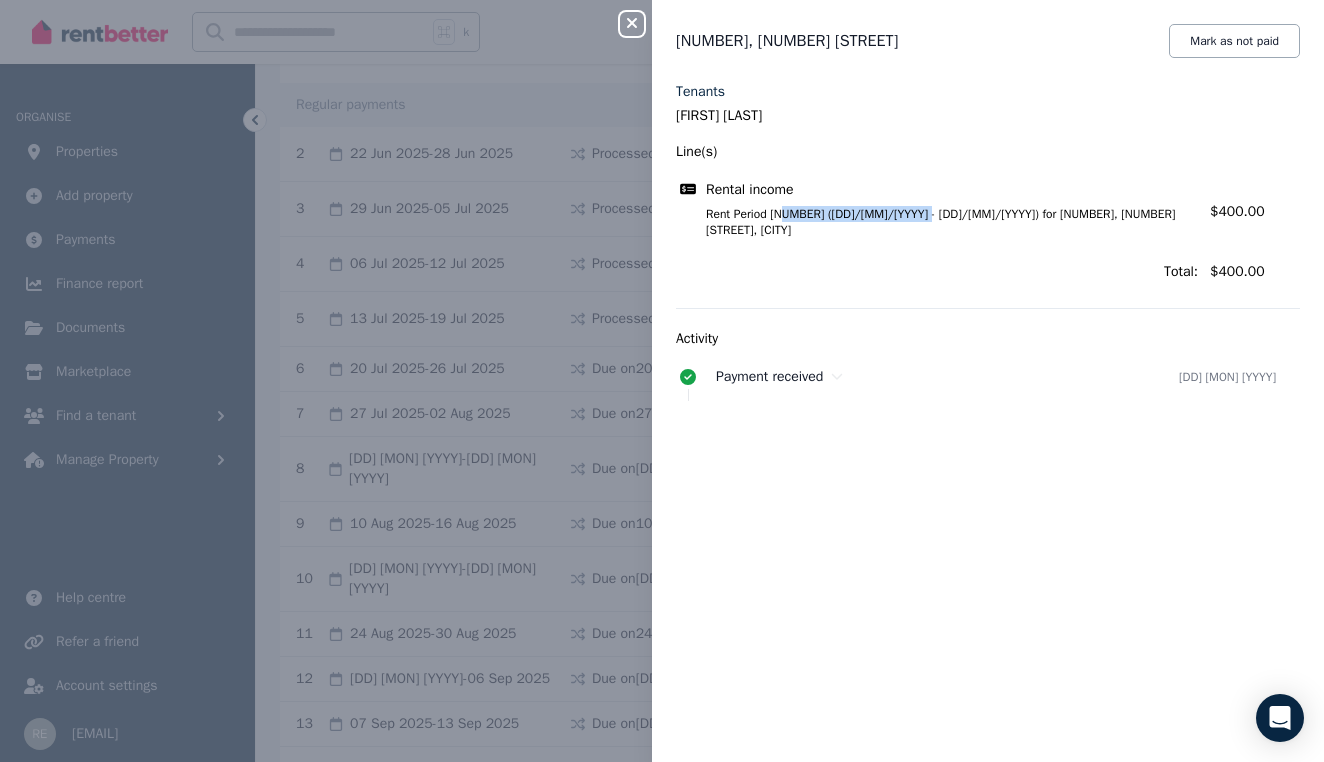 copy on "([DD]/[MM]/[YYYY] - [DD]/[MM]/[YYYY])" 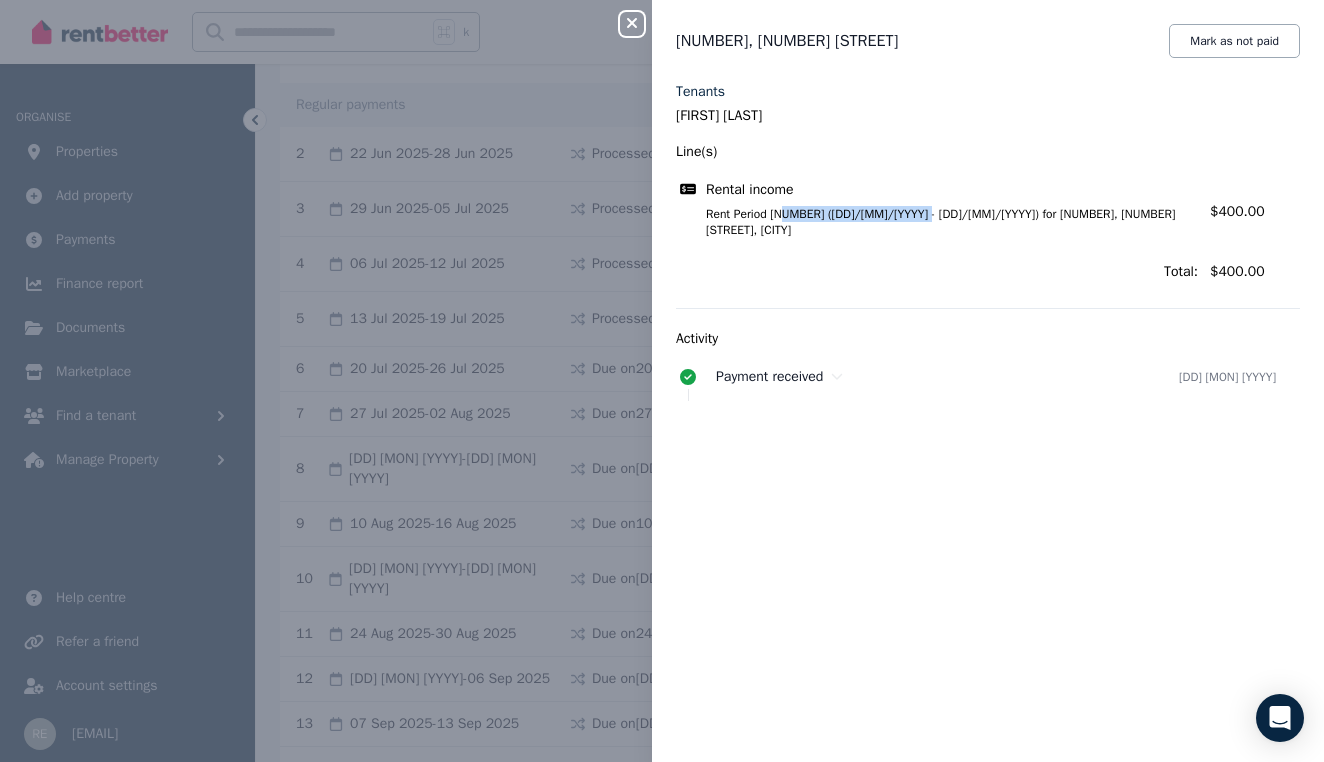 click 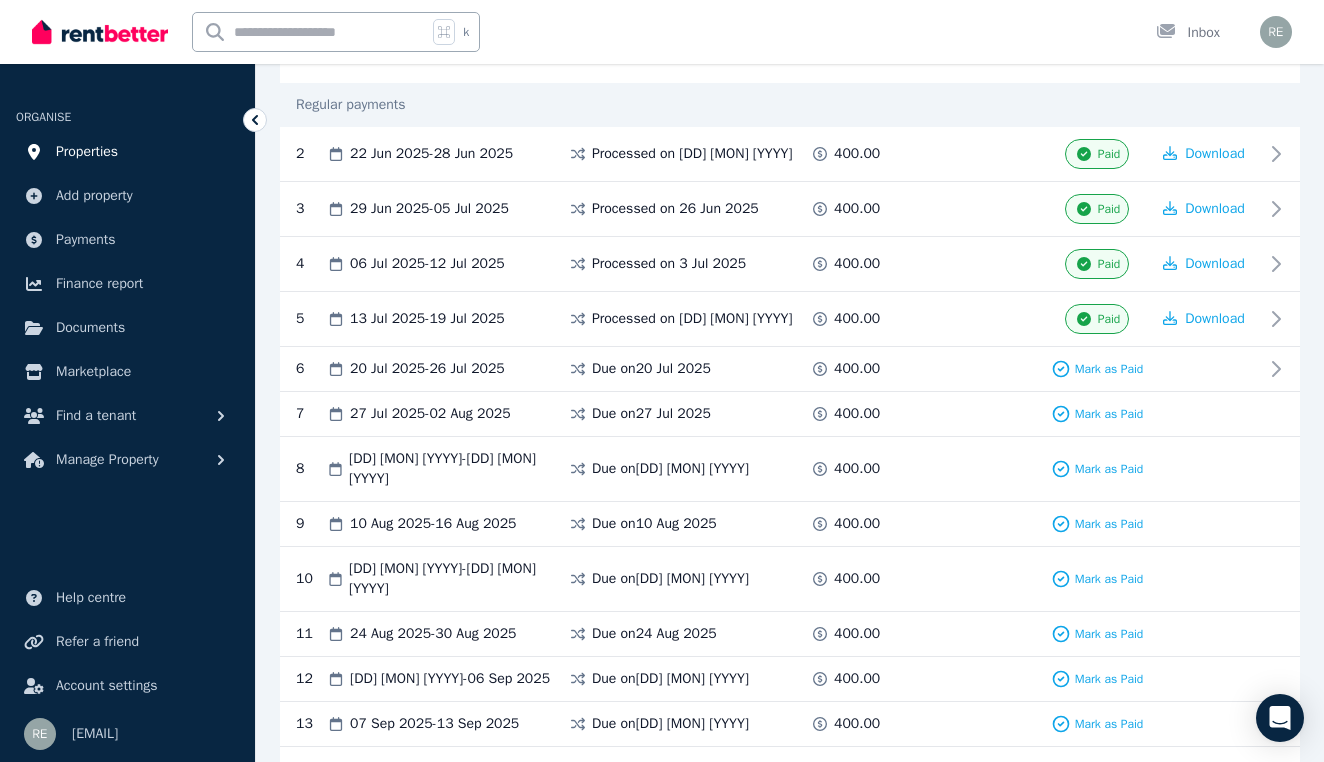 click on "Properties" at bounding box center [87, 152] 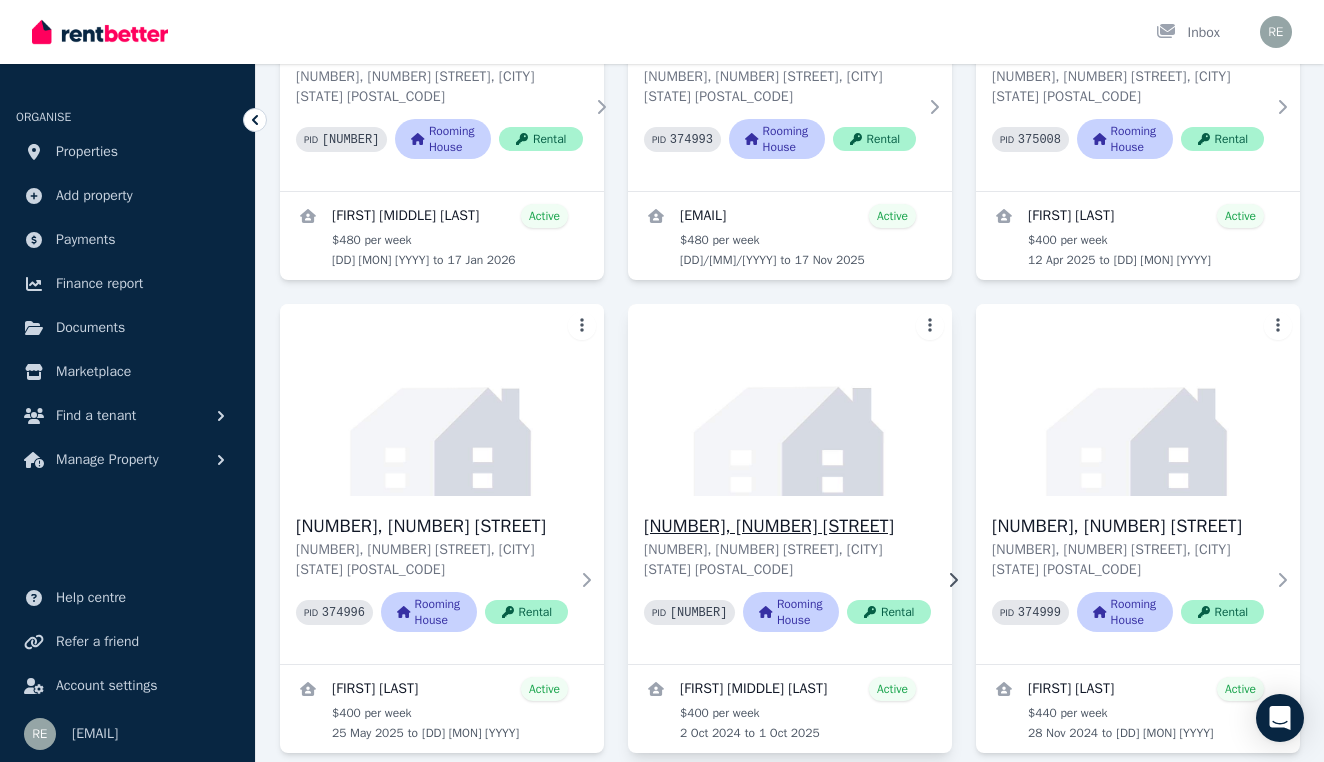 scroll, scrollTop: 389, scrollLeft: 0, axis: vertical 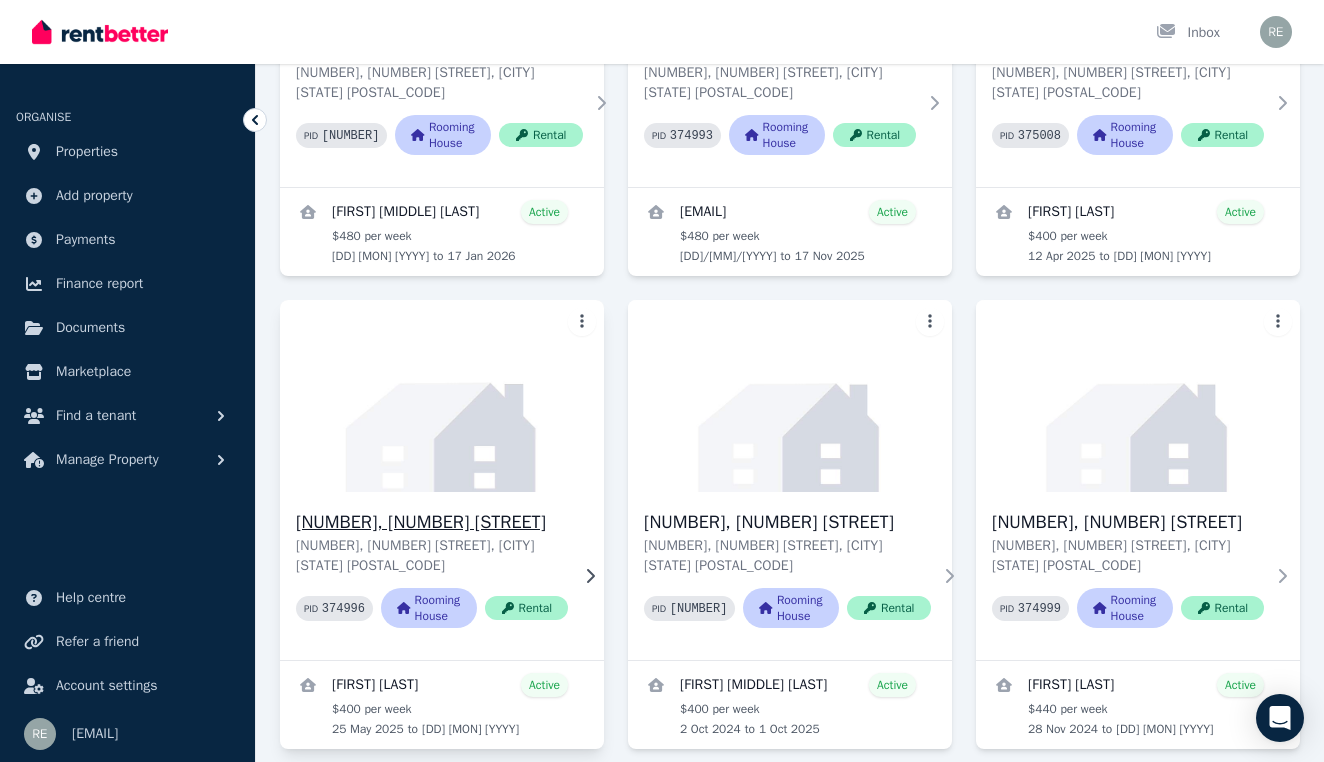 click on "[NUMBER], [NUMBER] [STREET]" at bounding box center (432, 522) 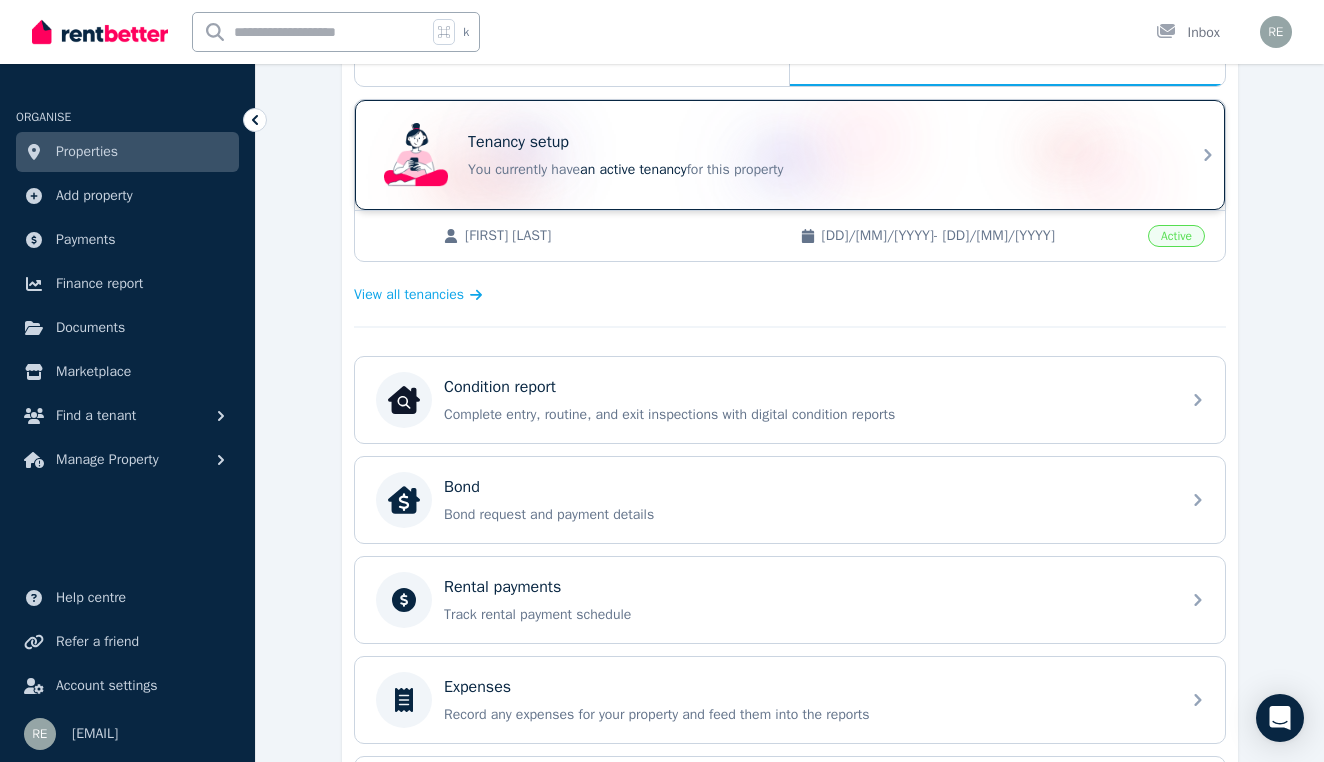 scroll, scrollTop: 389, scrollLeft: 0, axis: vertical 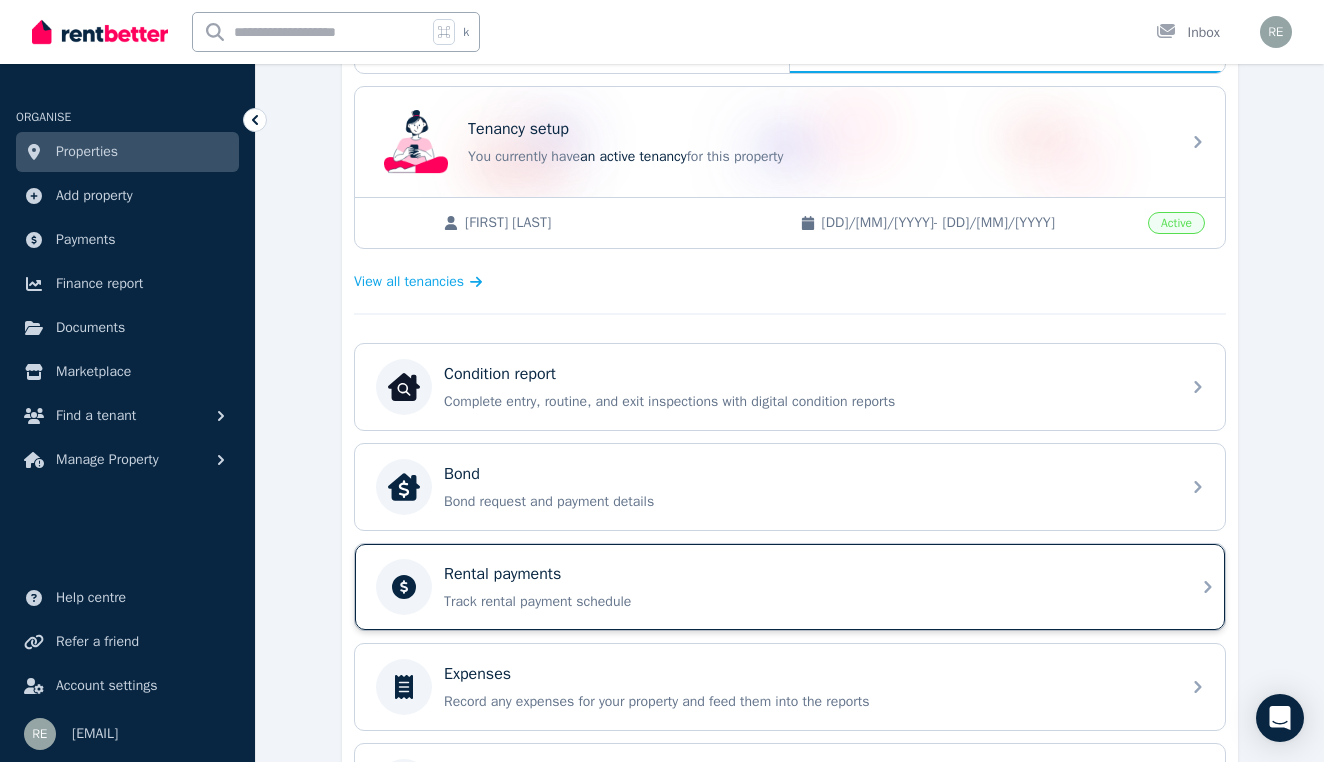 click on "Track rental payment schedule" at bounding box center [806, 602] 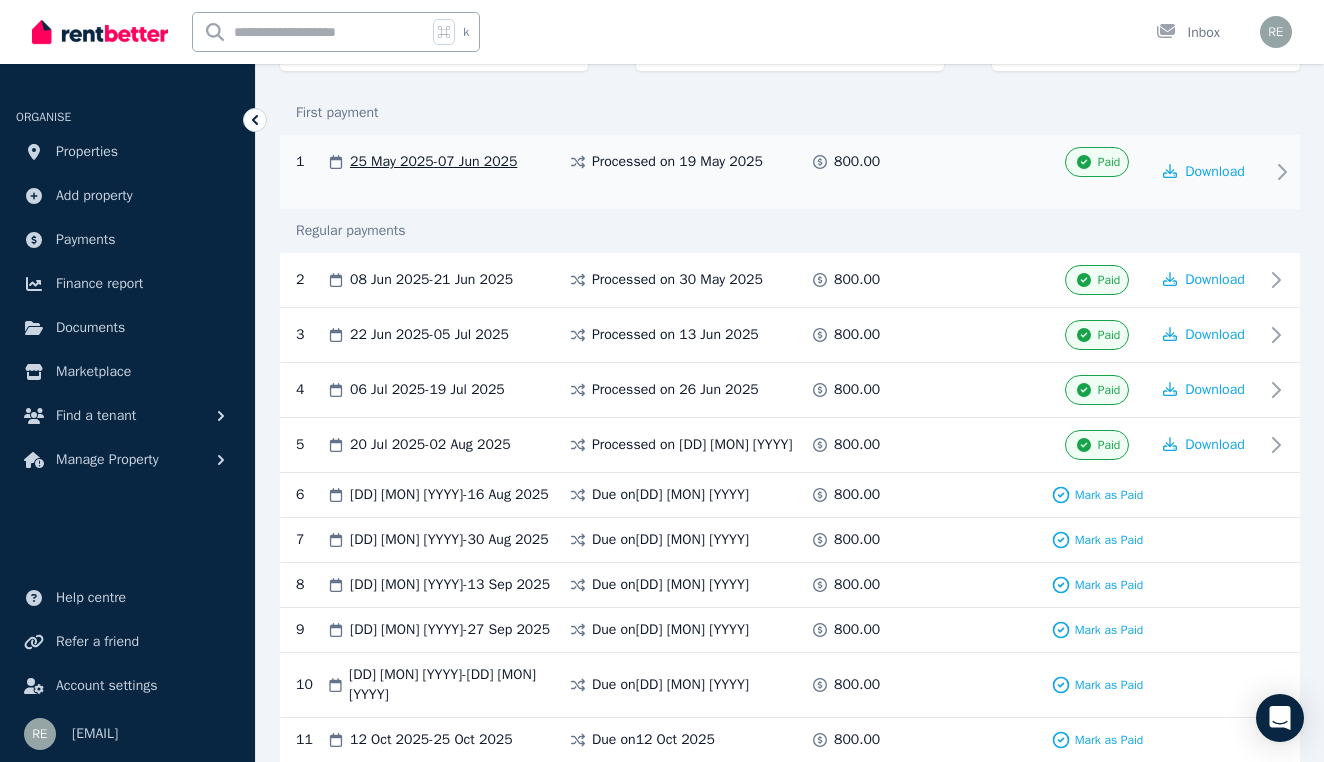 scroll, scrollTop: 406, scrollLeft: 0, axis: vertical 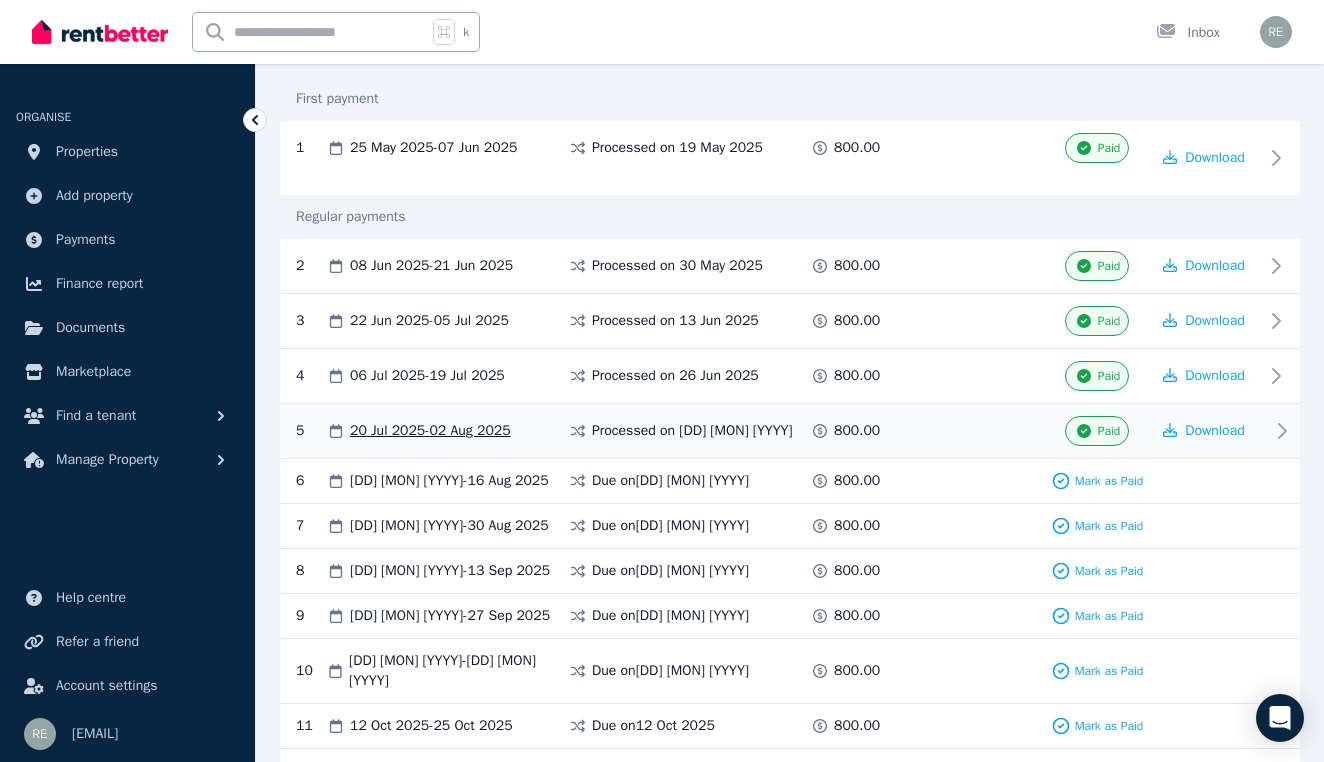click on "Paid" at bounding box center (1109, 431) 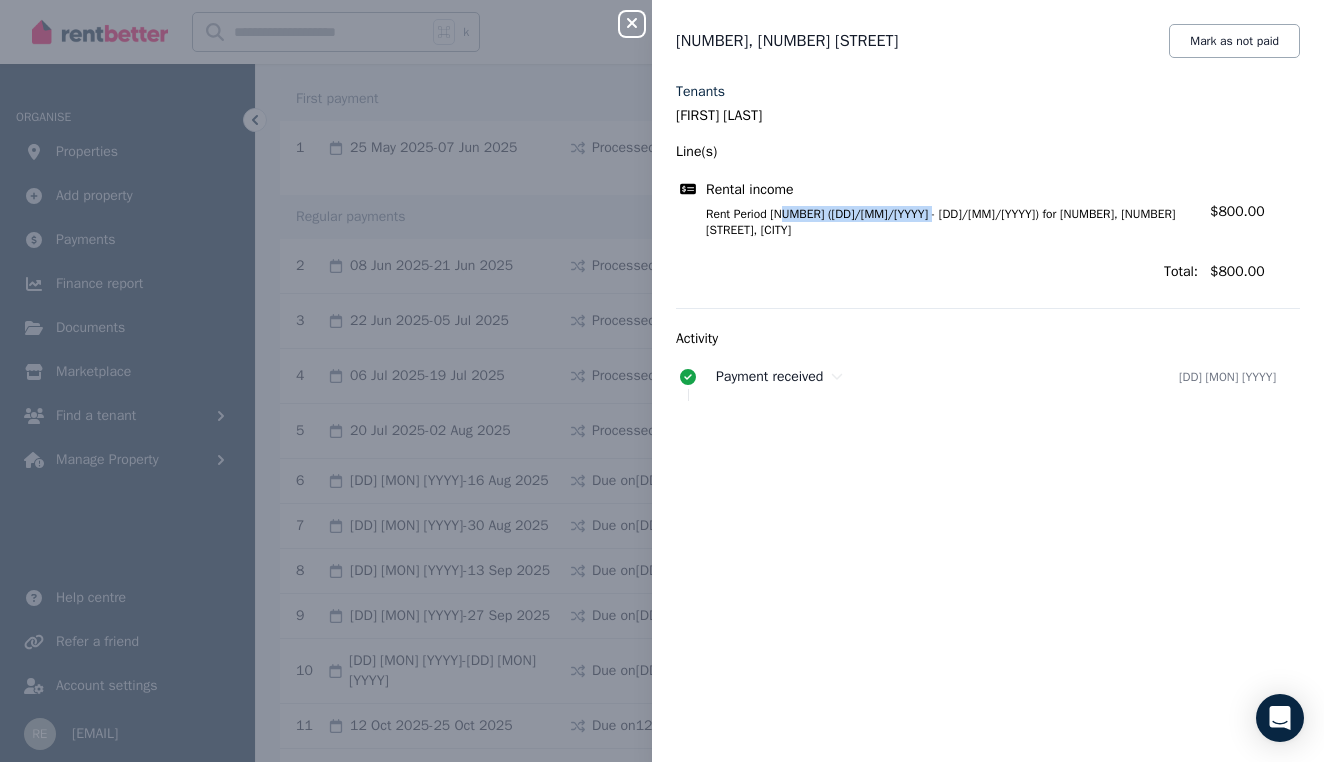 drag, startPoint x: 939, startPoint y: 213, endPoint x: 786, endPoint y: 213, distance: 153 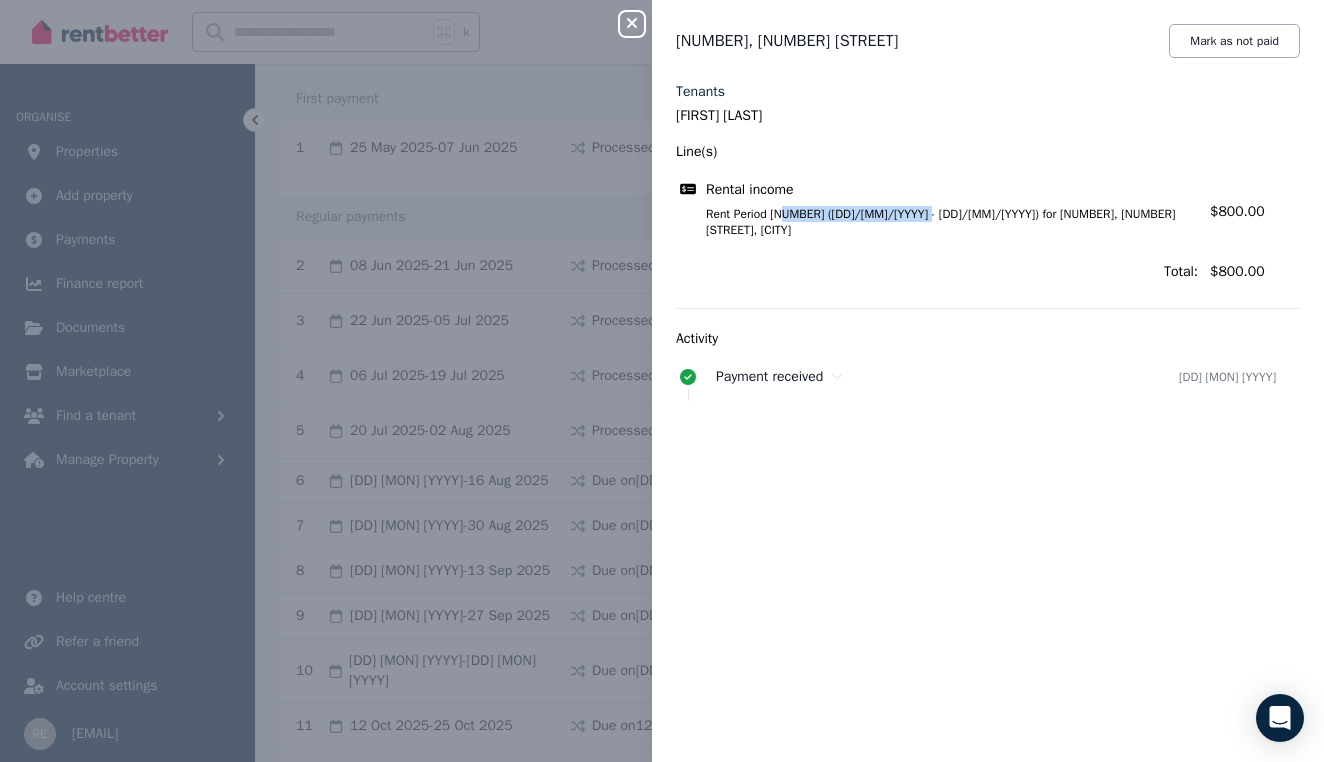 click on "Rent Period [NUMBER] ([DD]/[MM]/[YYYY] - [DD]/[MM]/[YYYY]) for [NUMBER], [NUMBER] [STREET], [CITY]" at bounding box center [940, 222] 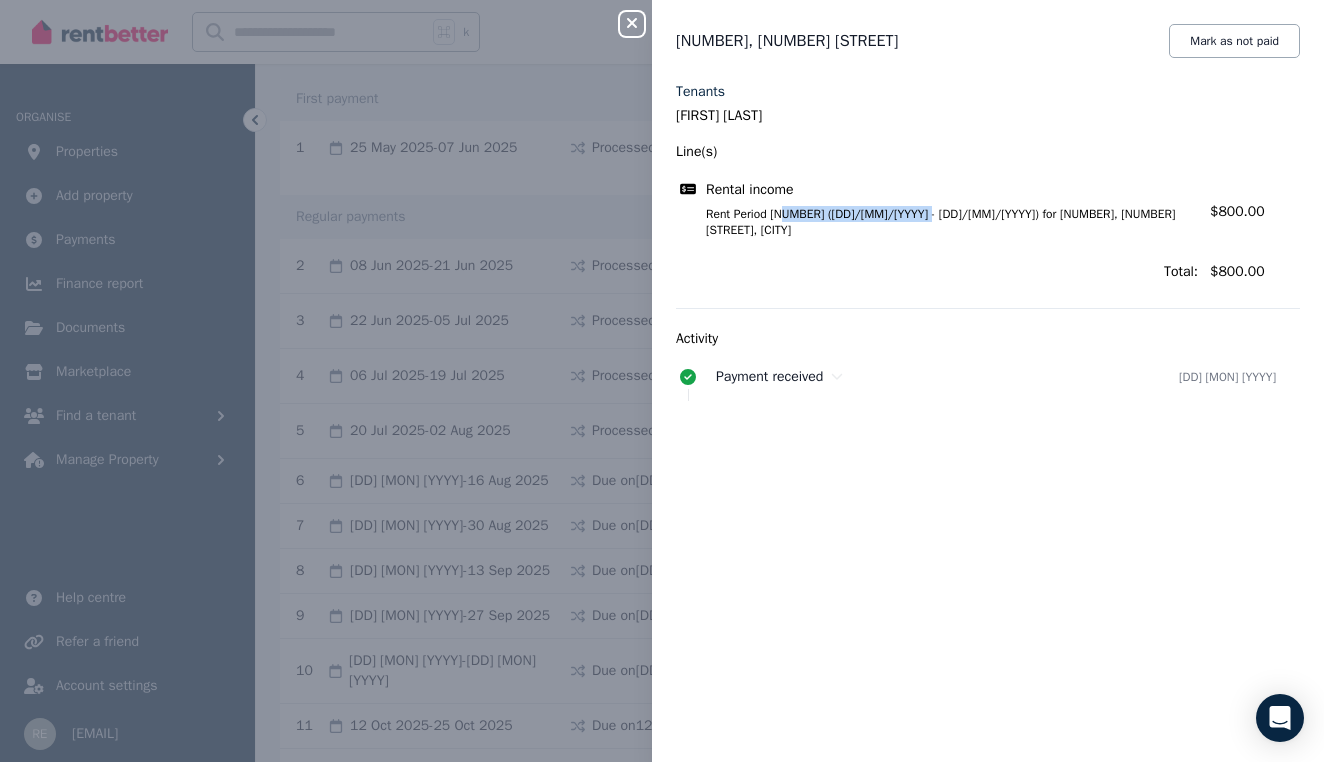 click 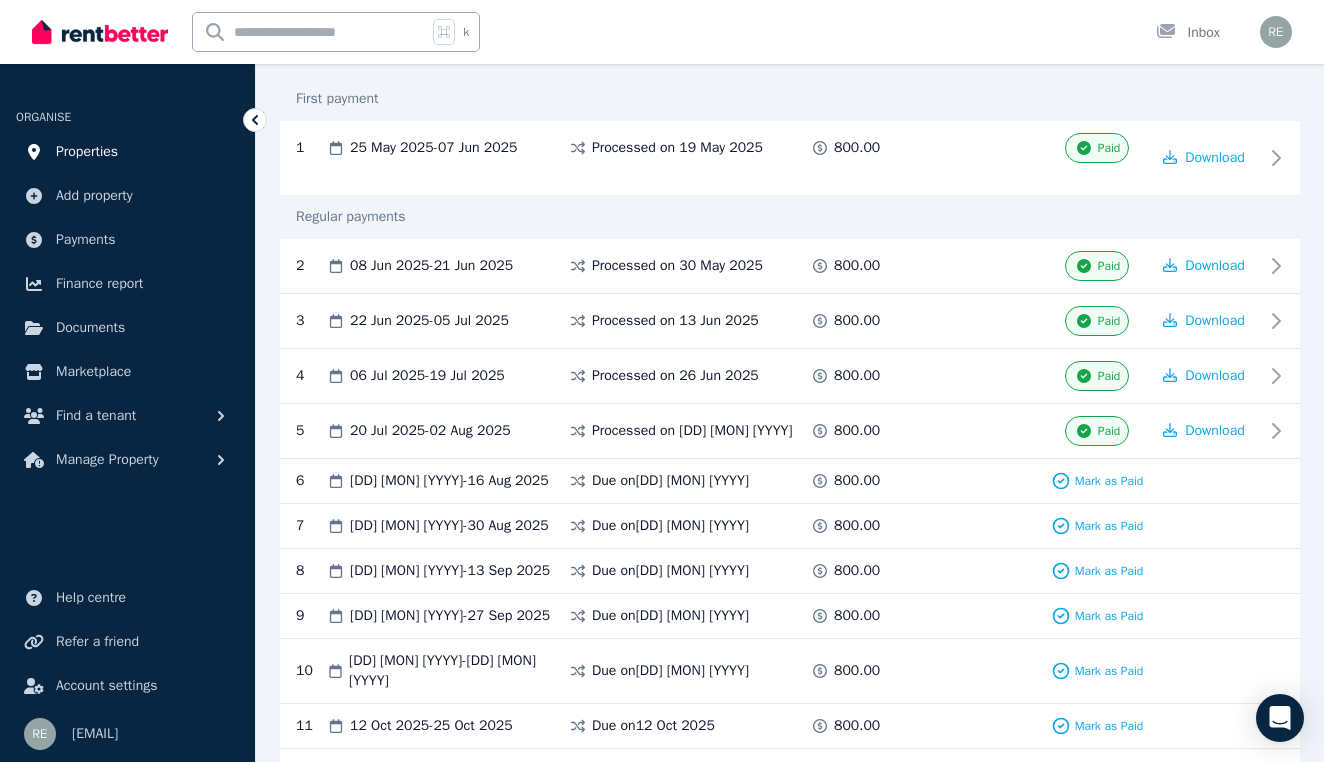 click on "Properties" at bounding box center [87, 152] 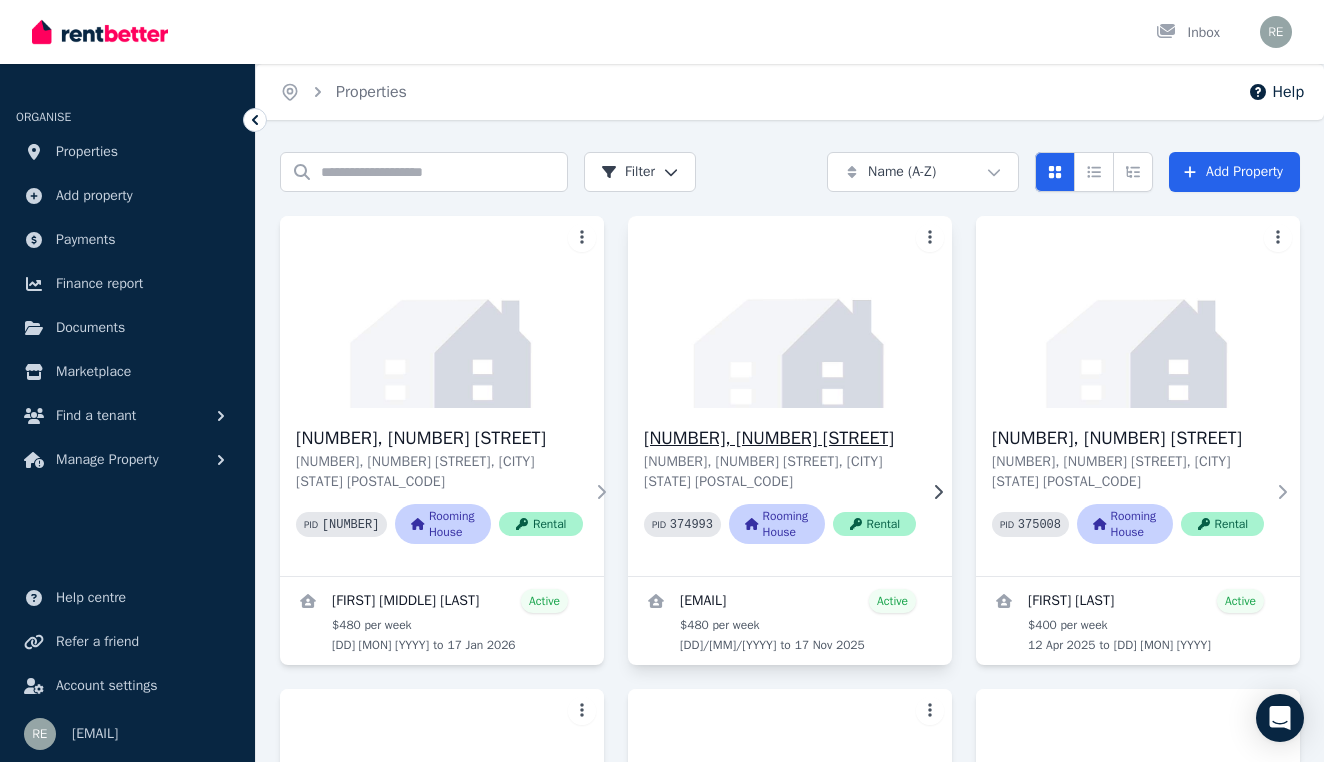 click on "[NUMBER], [NUMBER] [STREET]" at bounding box center [780, 438] 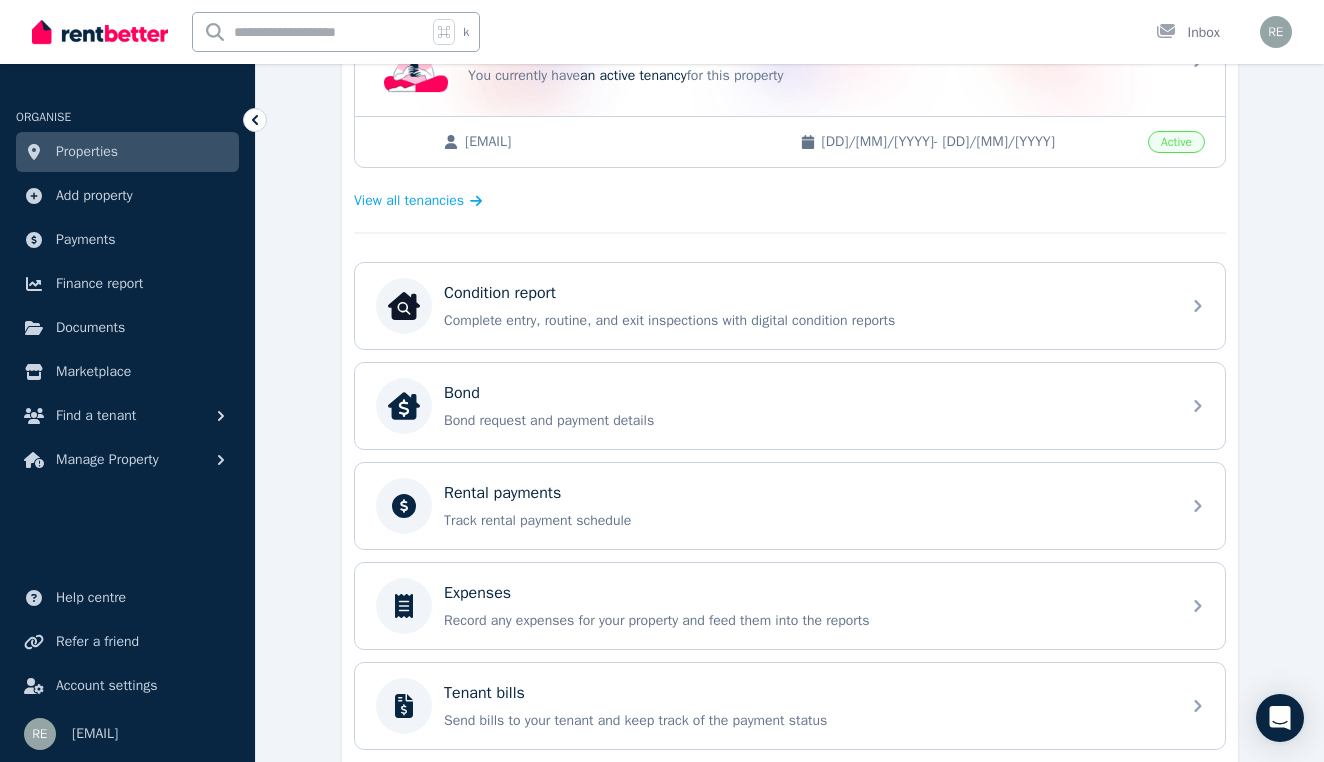 scroll, scrollTop: 471, scrollLeft: 0, axis: vertical 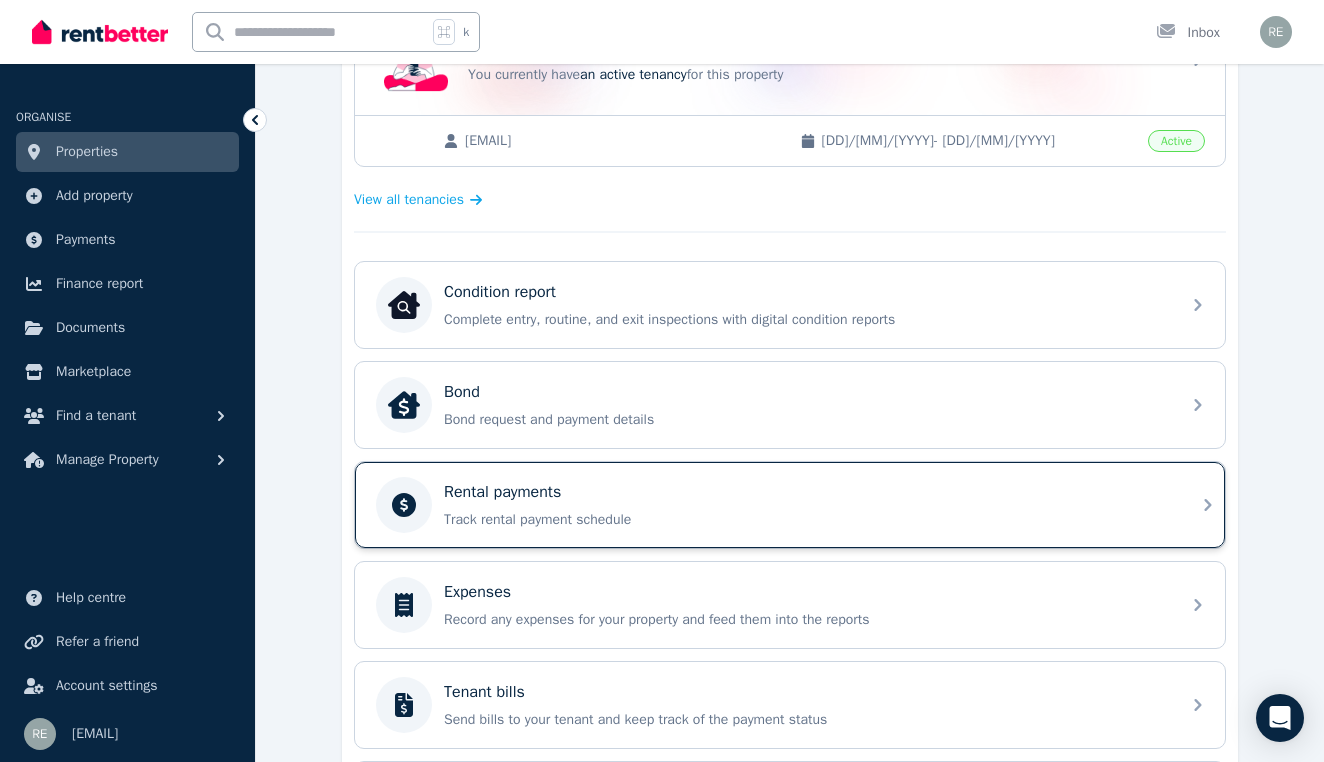 click on "Rental payments Track rental payment schedule" at bounding box center (806, 505) 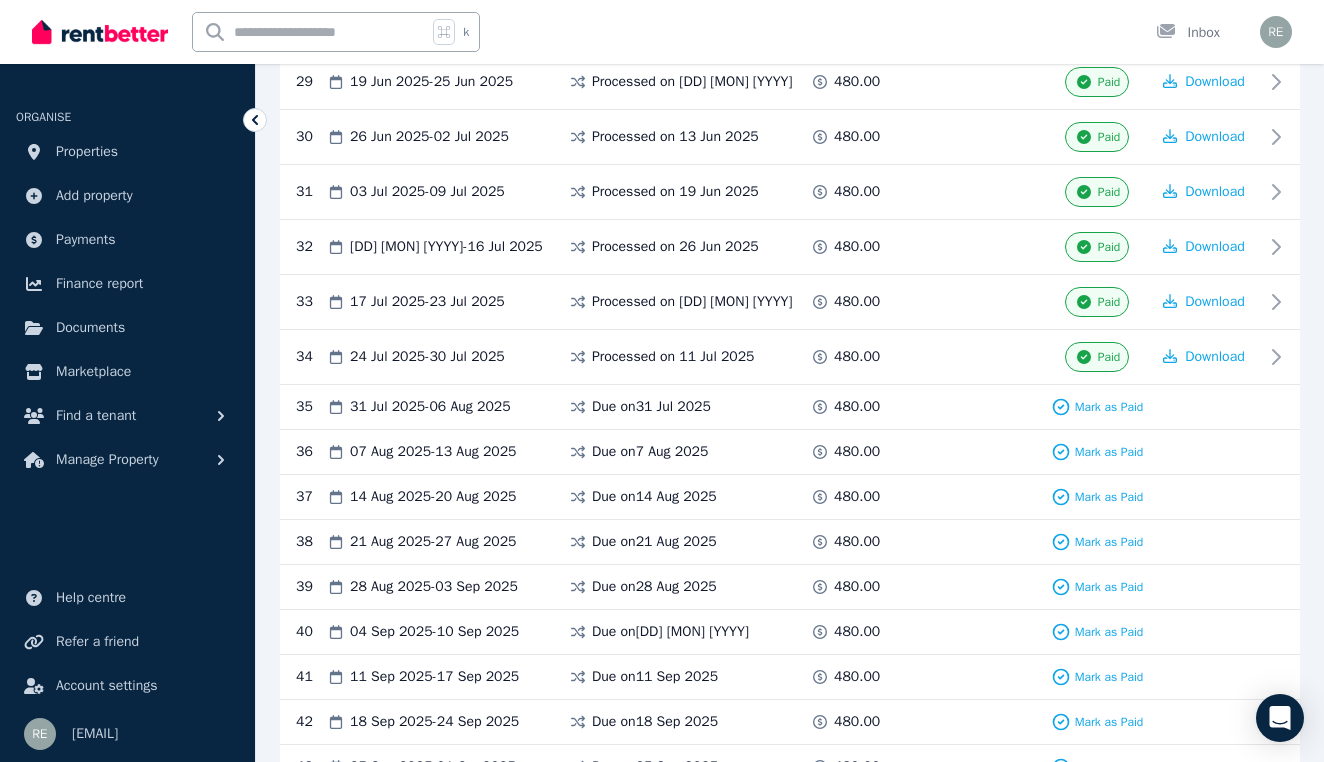 scroll, scrollTop: 2019, scrollLeft: 0, axis: vertical 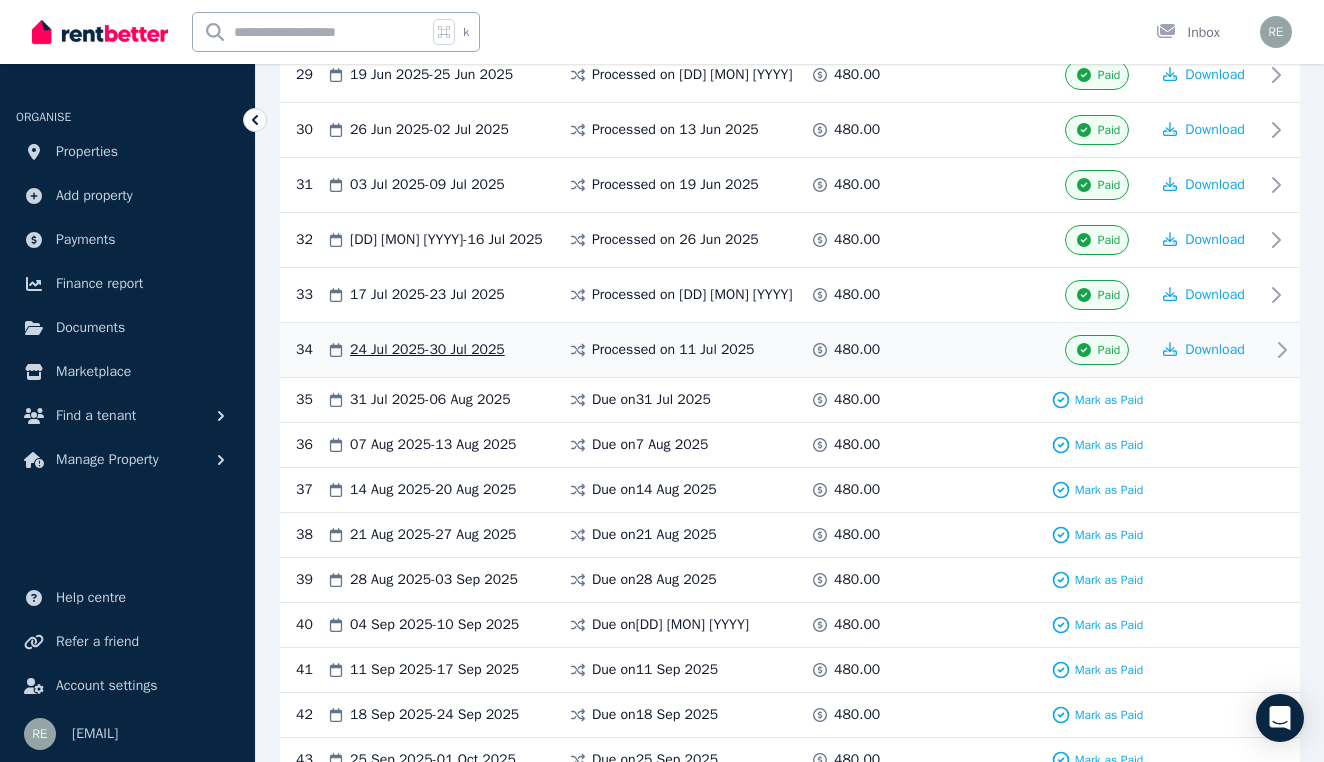 click on "Paid" at bounding box center [1109, 350] 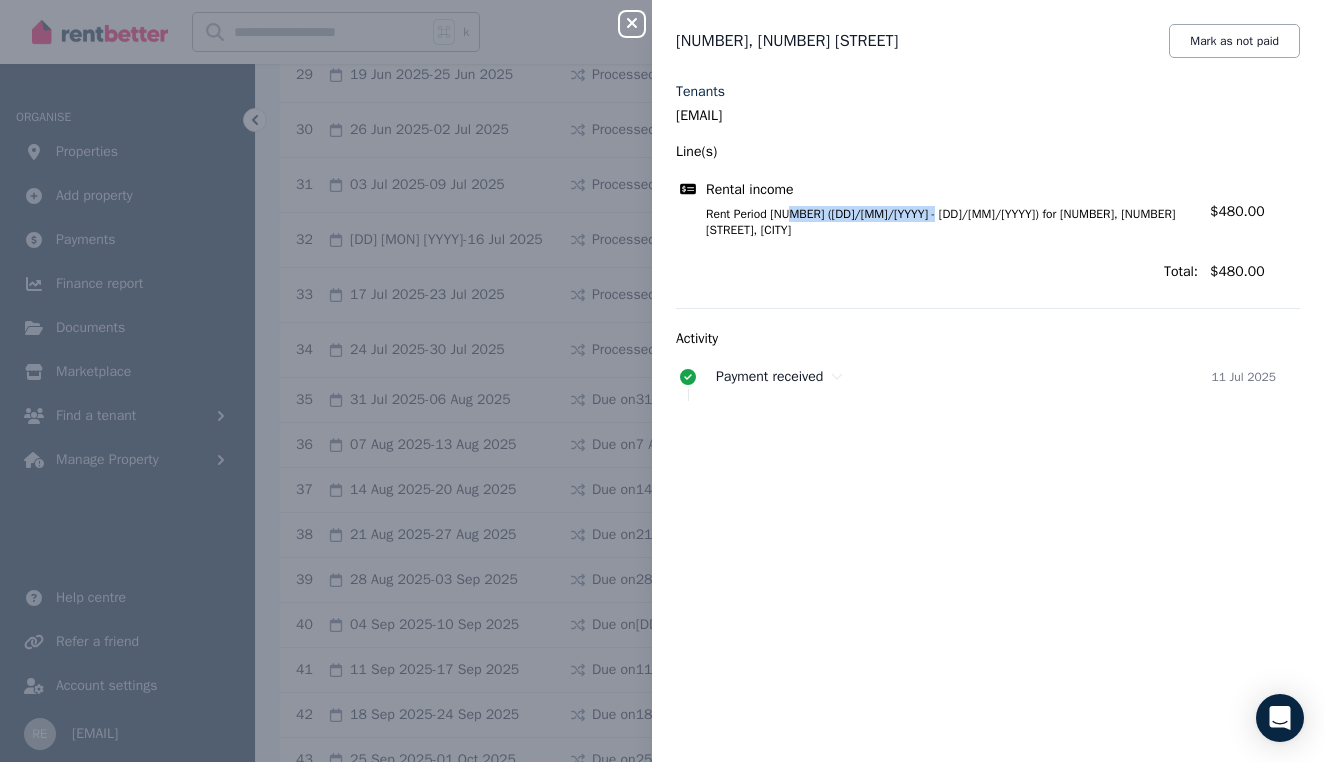 drag, startPoint x: 794, startPoint y: 216, endPoint x: 946, endPoint y: 214, distance: 152.01315 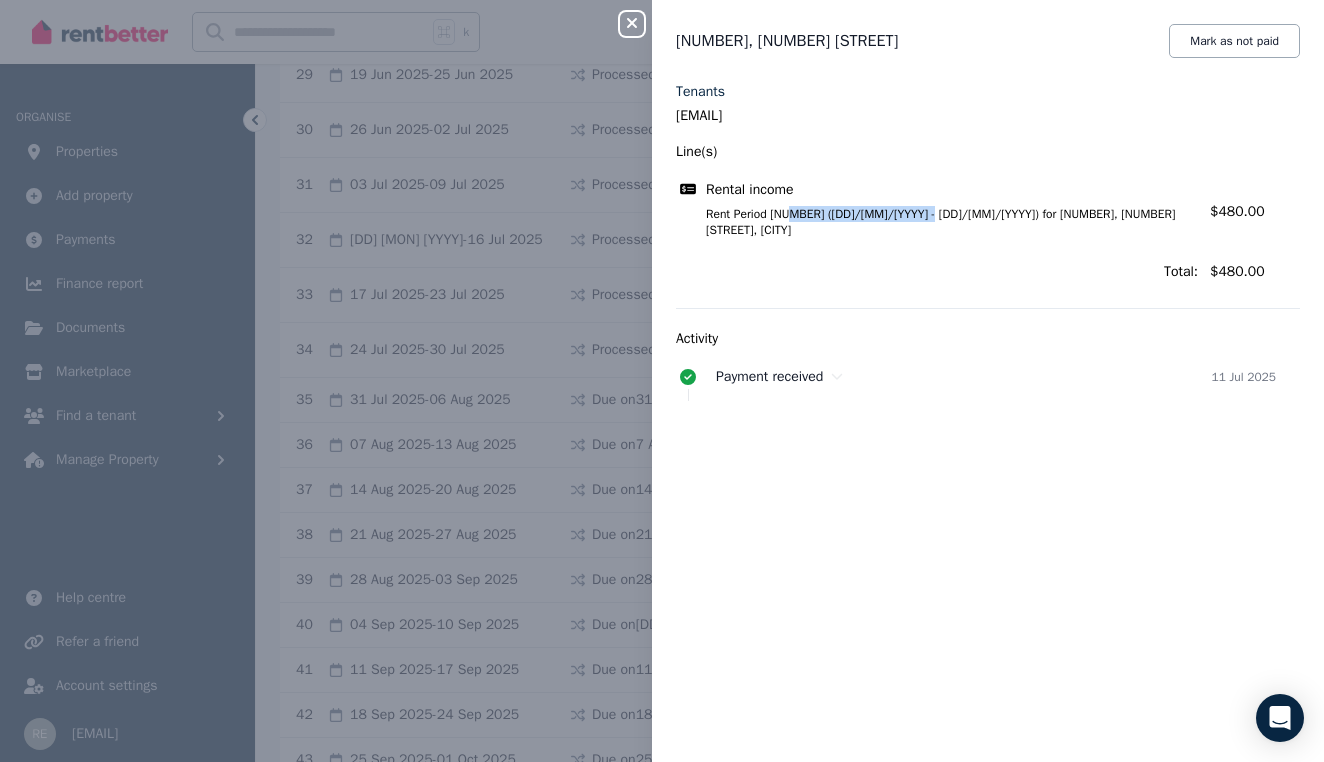 click on "Rent Period [NUMBER] ([DD]/[MM]/[YYYY] - [DD]/[MM]/[YYYY]) for [NUMBER], [NUMBER] [STREET], [CITY]" at bounding box center (940, 222) 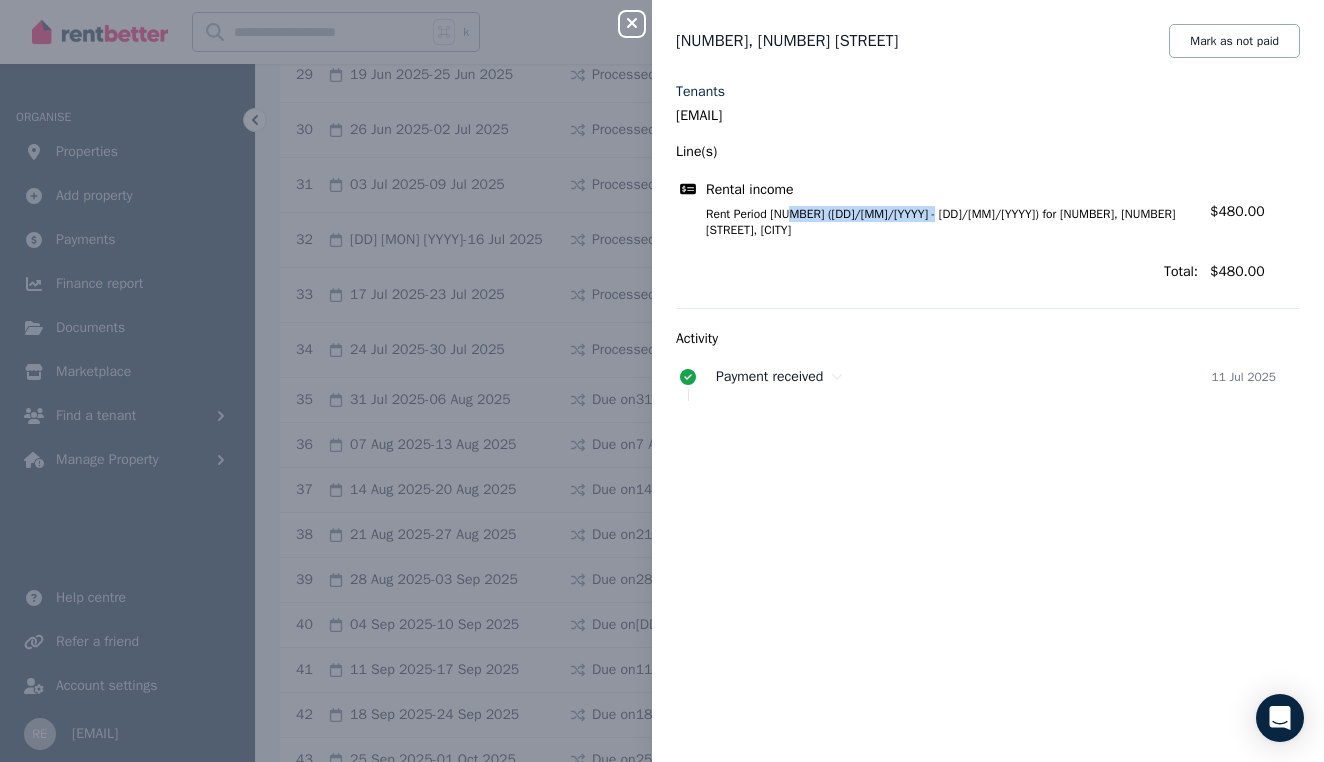 click 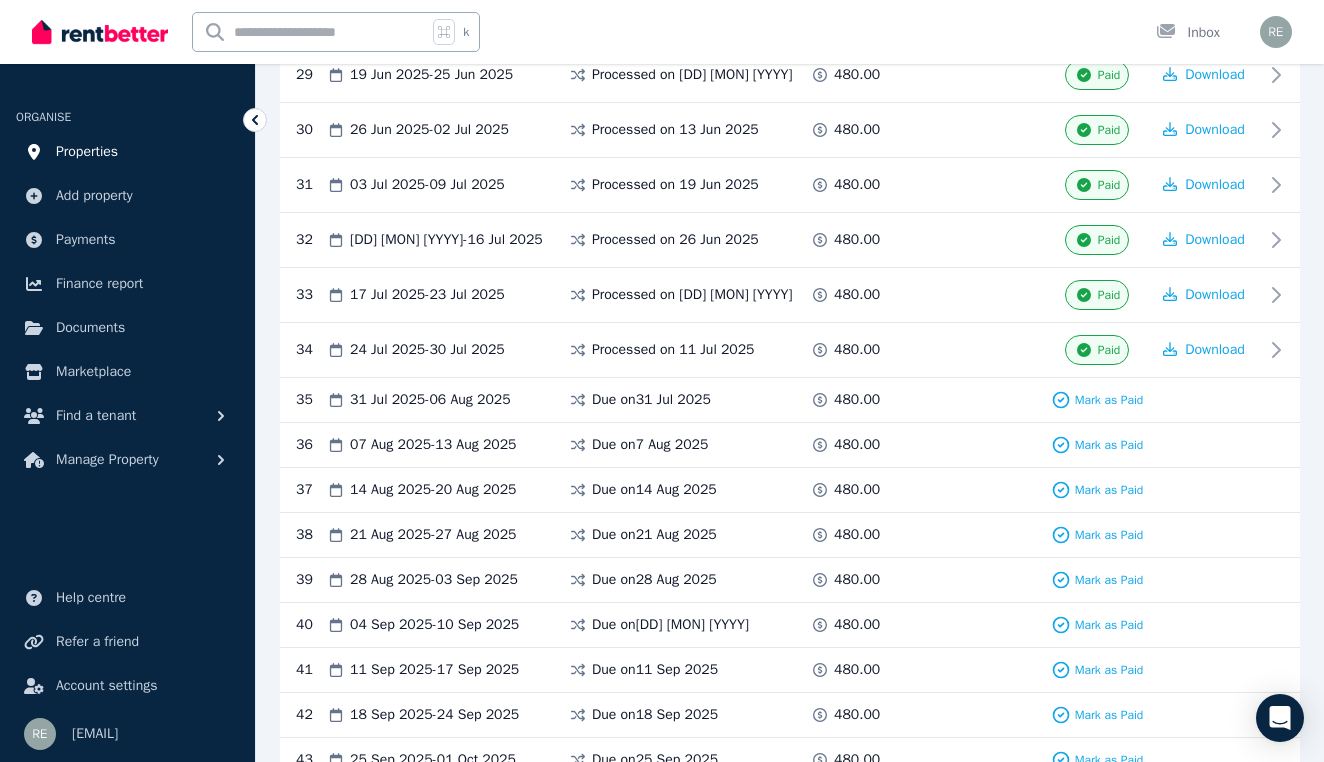 click on "Properties" at bounding box center (87, 152) 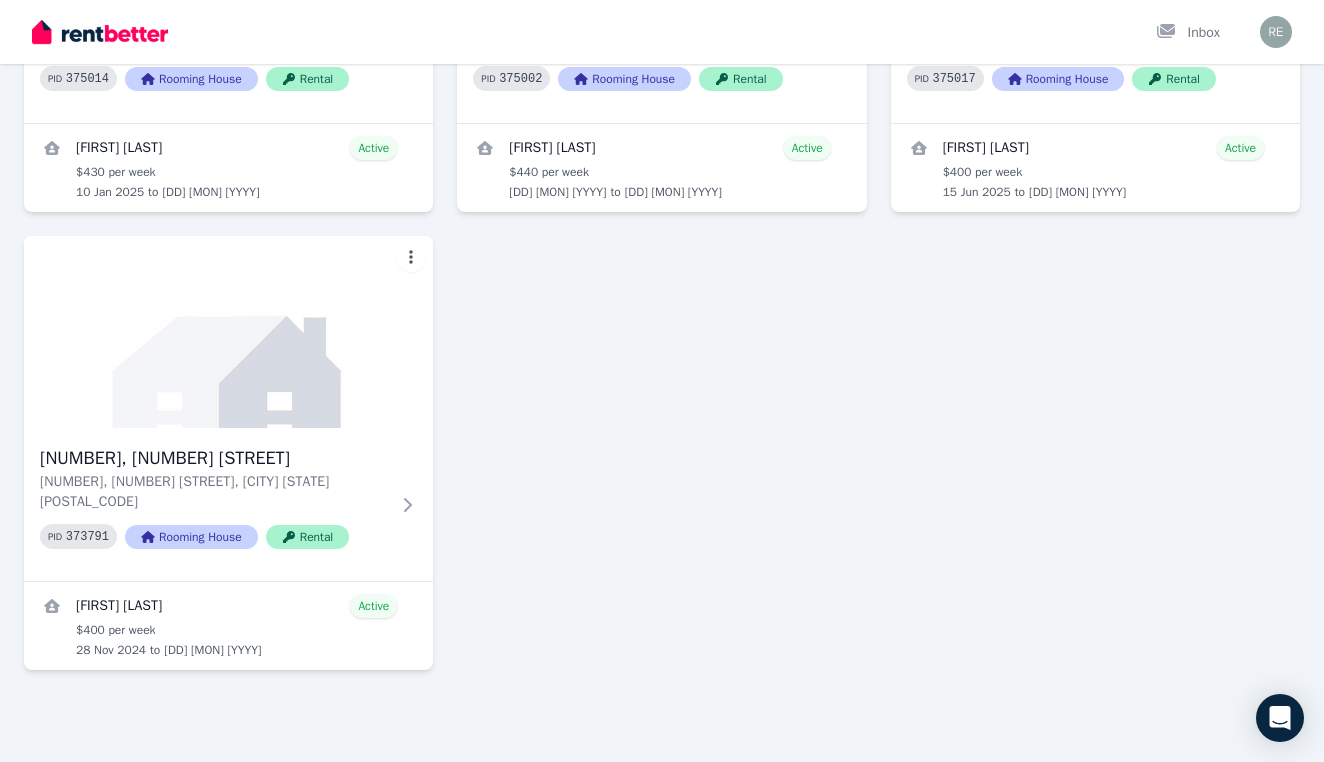 scroll, scrollTop: 0, scrollLeft: 0, axis: both 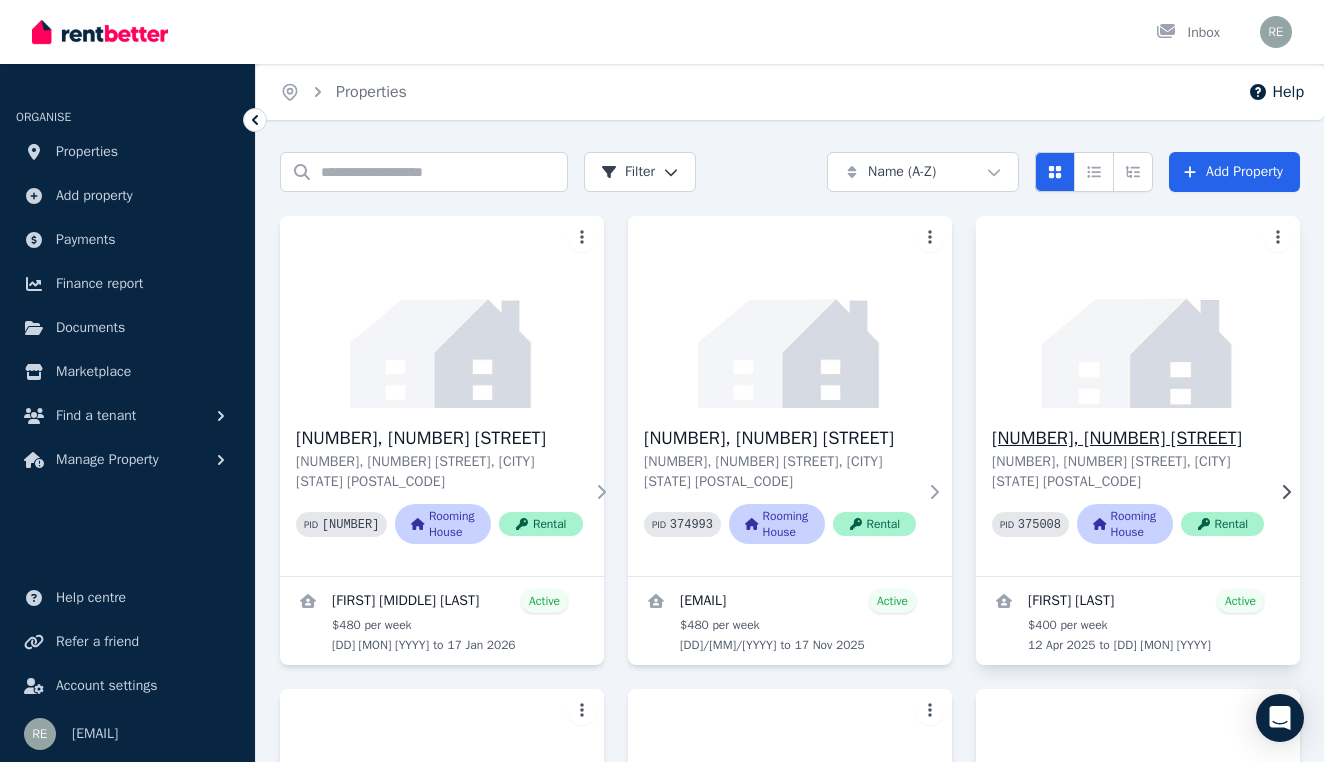 click on "[NUMBER], [NUMBER] [STREET]" at bounding box center [1128, 438] 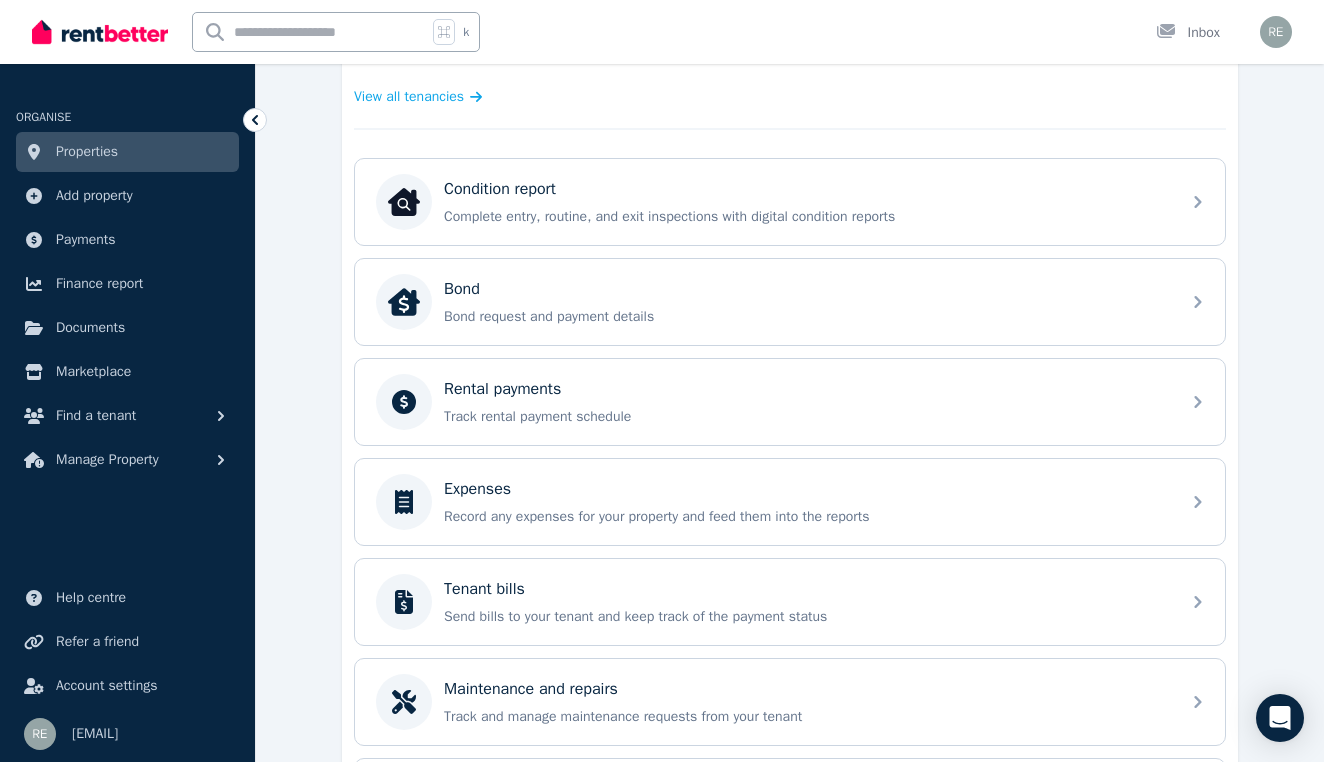 scroll, scrollTop: 576, scrollLeft: 0, axis: vertical 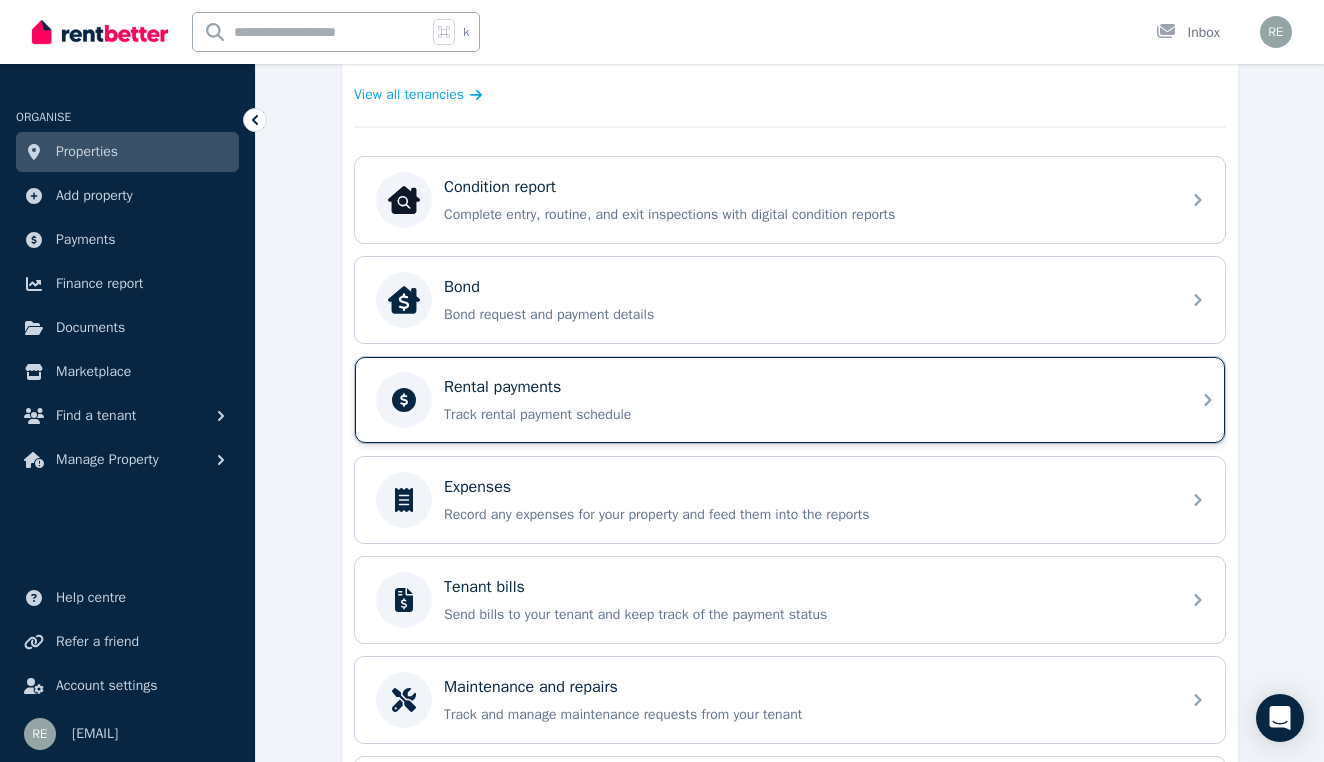 click on "Rental payments Track rental payment schedule" at bounding box center [806, 400] 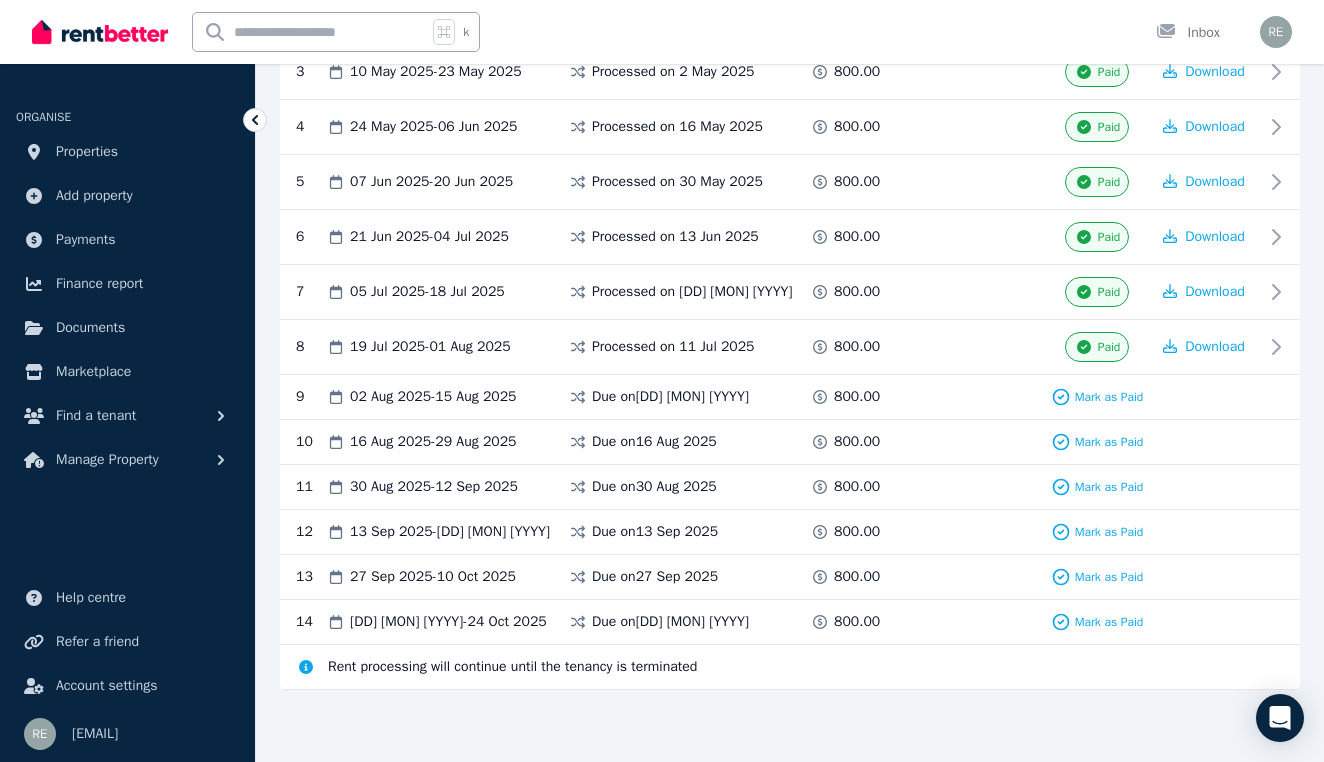 scroll, scrollTop: 644, scrollLeft: 0, axis: vertical 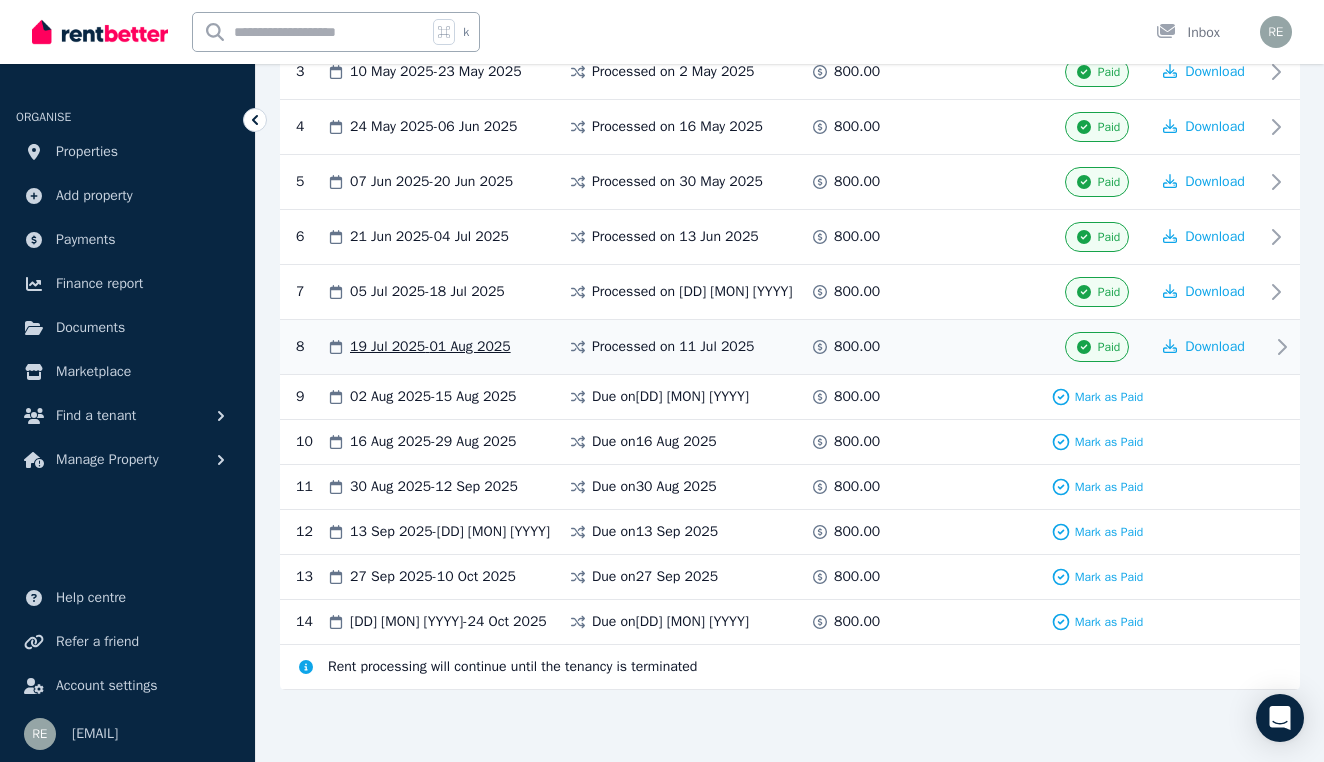 click on "Paid" at bounding box center [1109, 347] 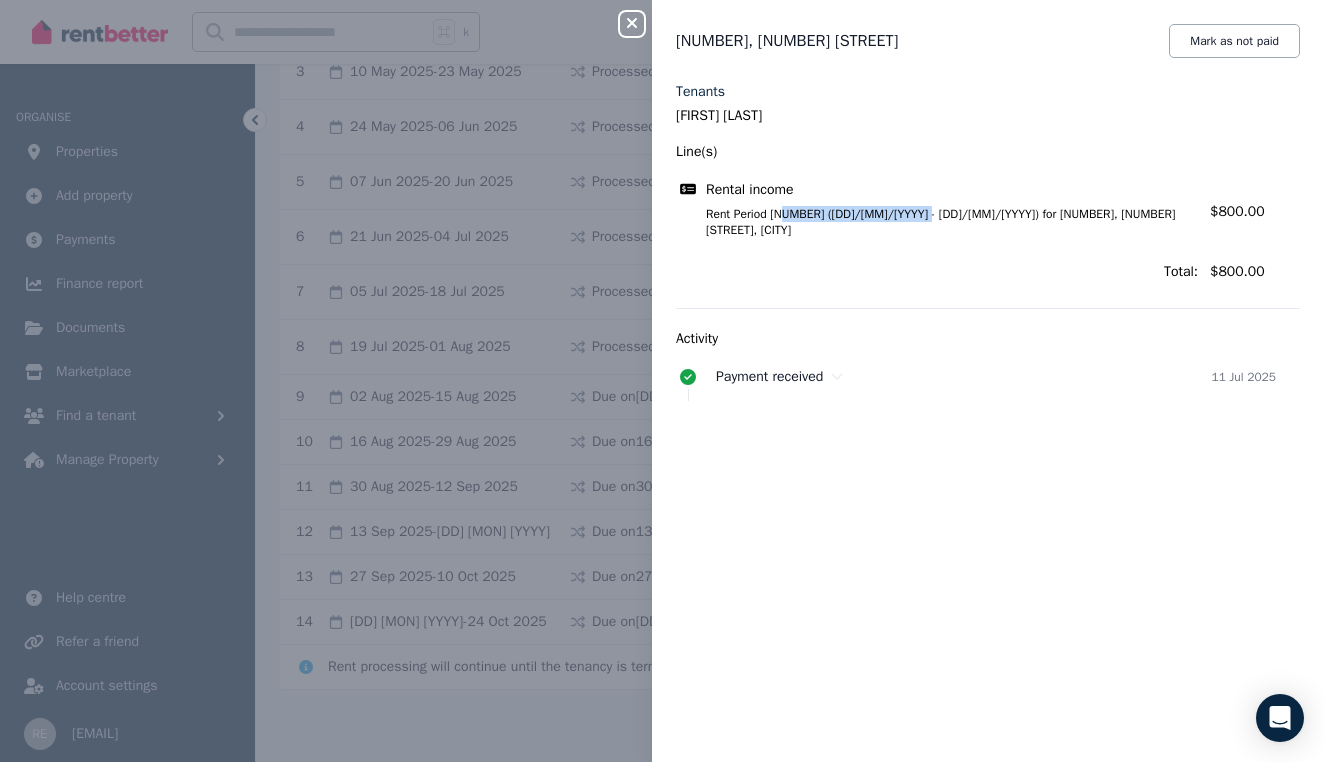 drag, startPoint x: 938, startPoint y: 213, endPoint x: 785, endPoint y: 214, distance: 153.00327 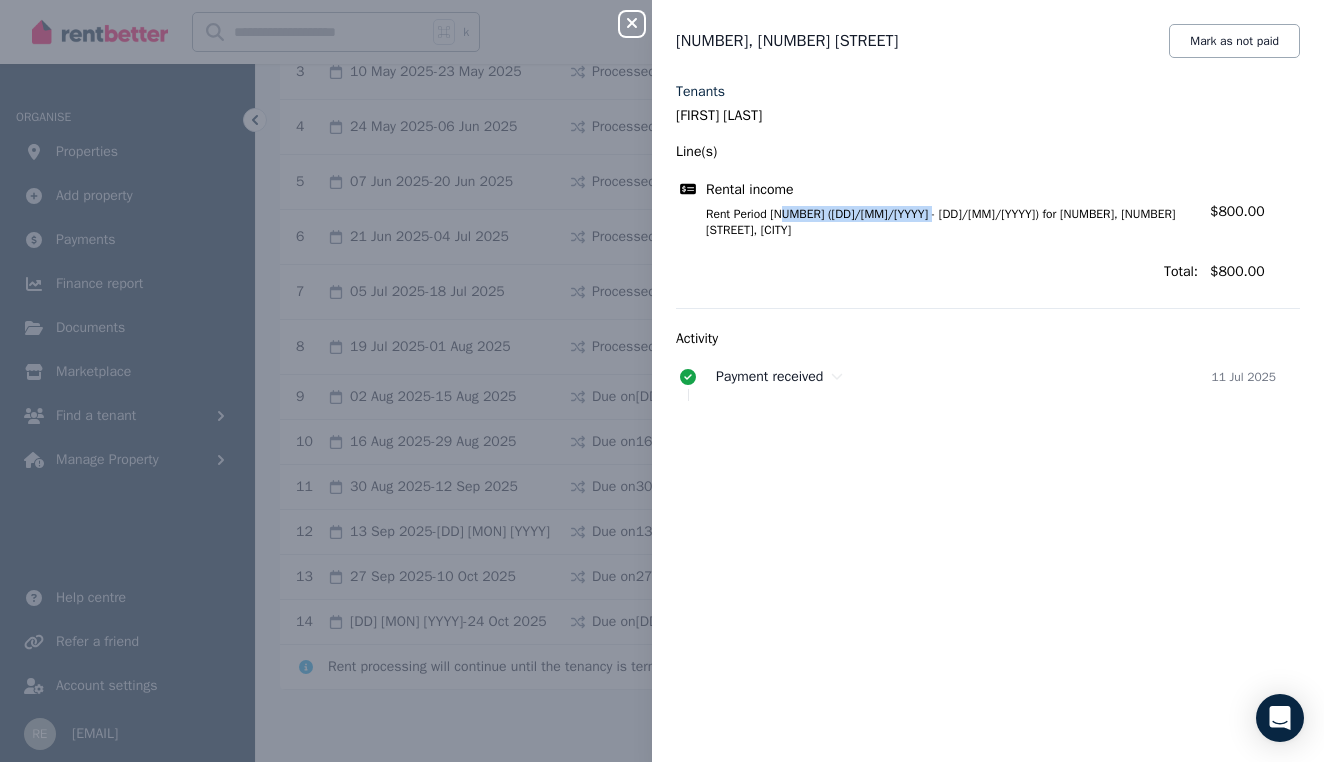 click on "Rent Period [NUMBER] ([DD]/[MM]/[YYYY] - [DD]/[MM]/[YYYY]) for [NUMBER], [NUMBER] [STREET], [CITY]" at bounding box center (940, 222) 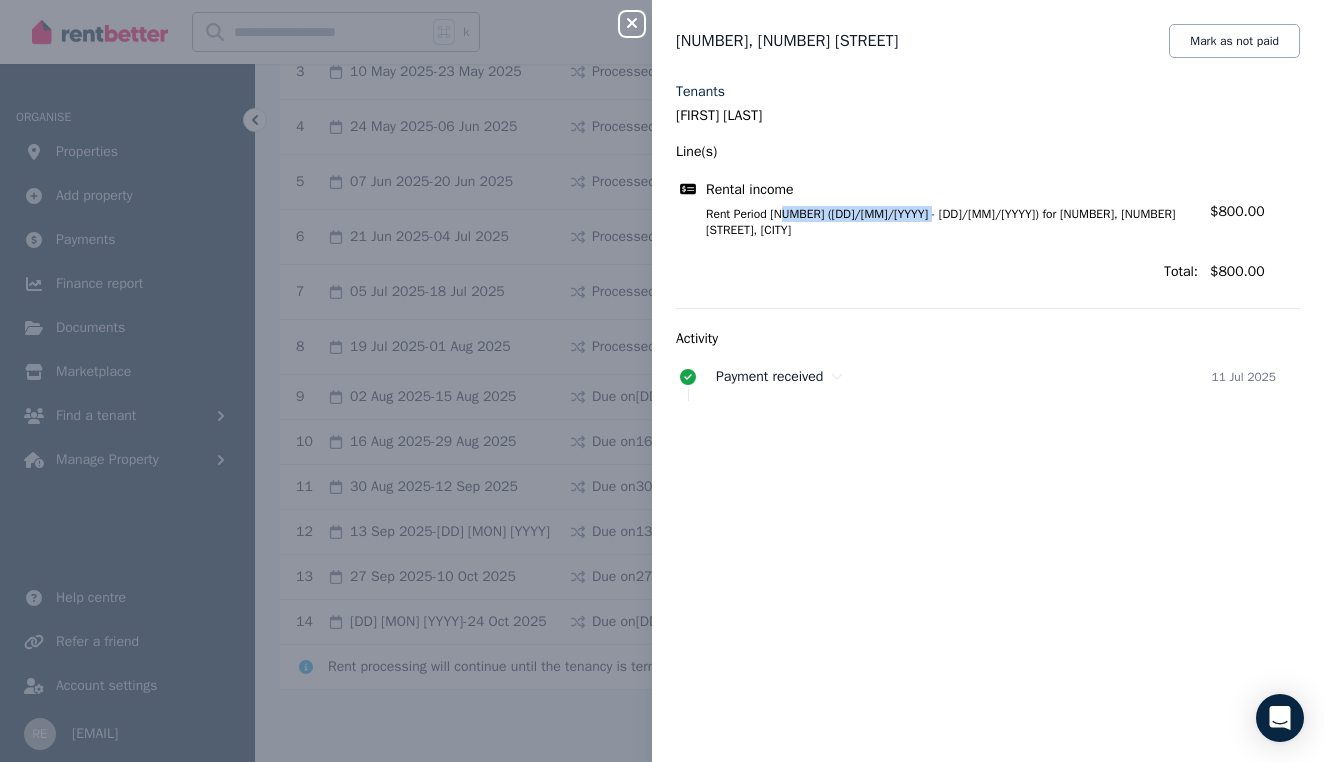 copy on "([DD]/[MM]/[YYYY] - [DD]/[MM]/[YYYY])" 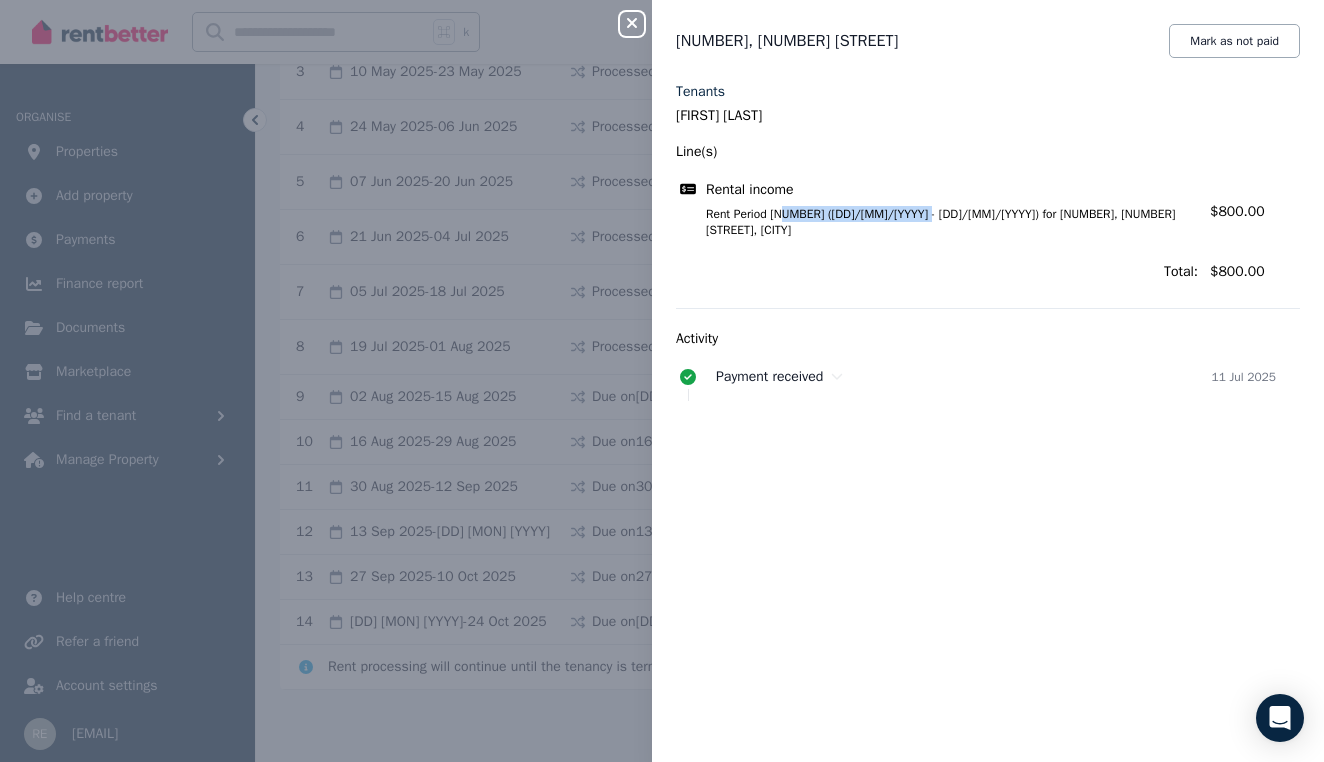 click 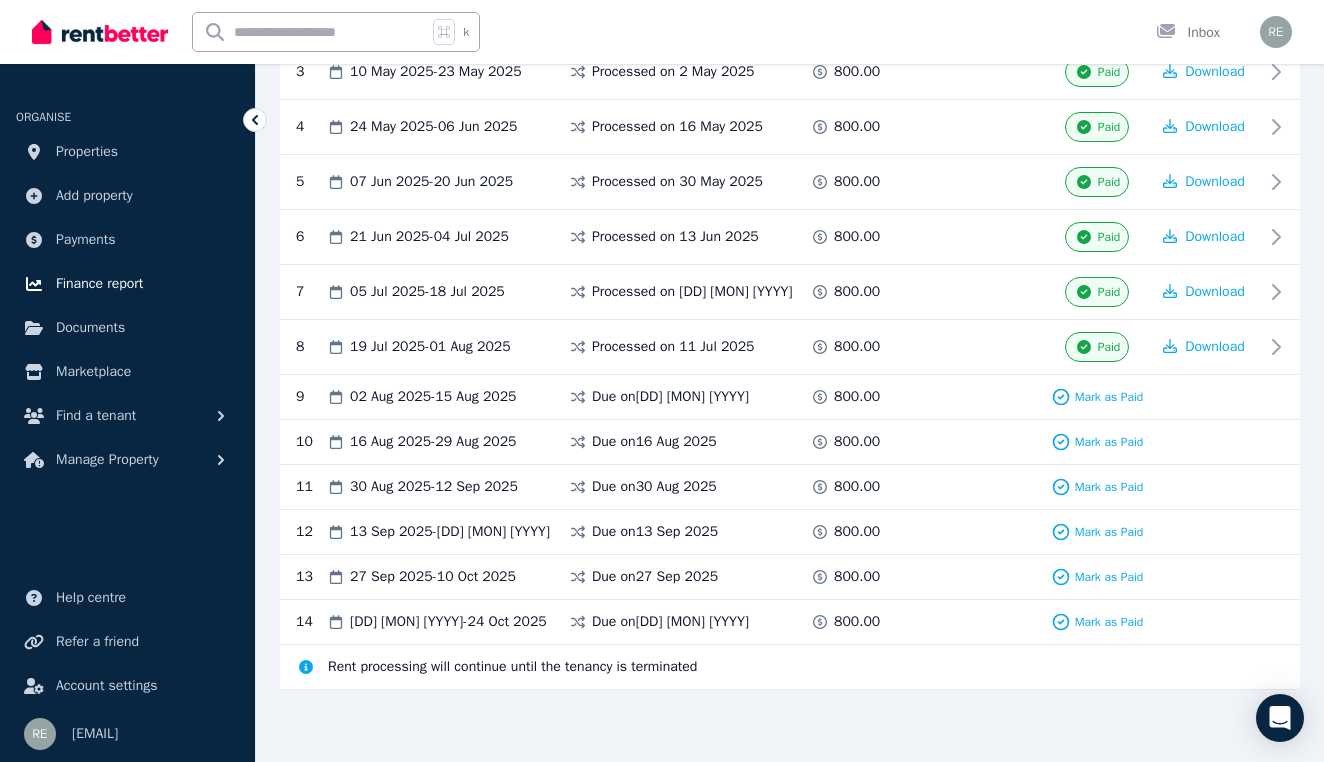 click on "Finance report" at bounding box center [99, 284] 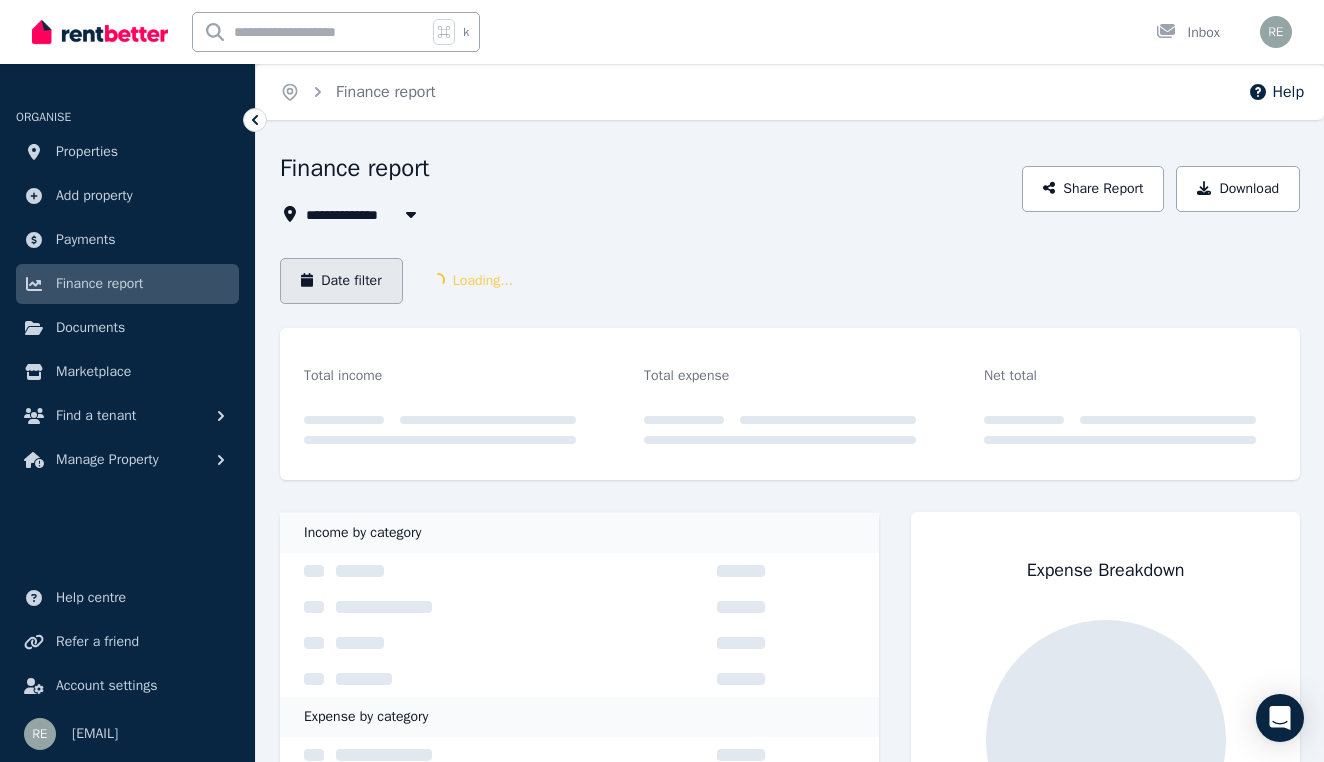 click on "Date filter" at bounding box center (341, 281) 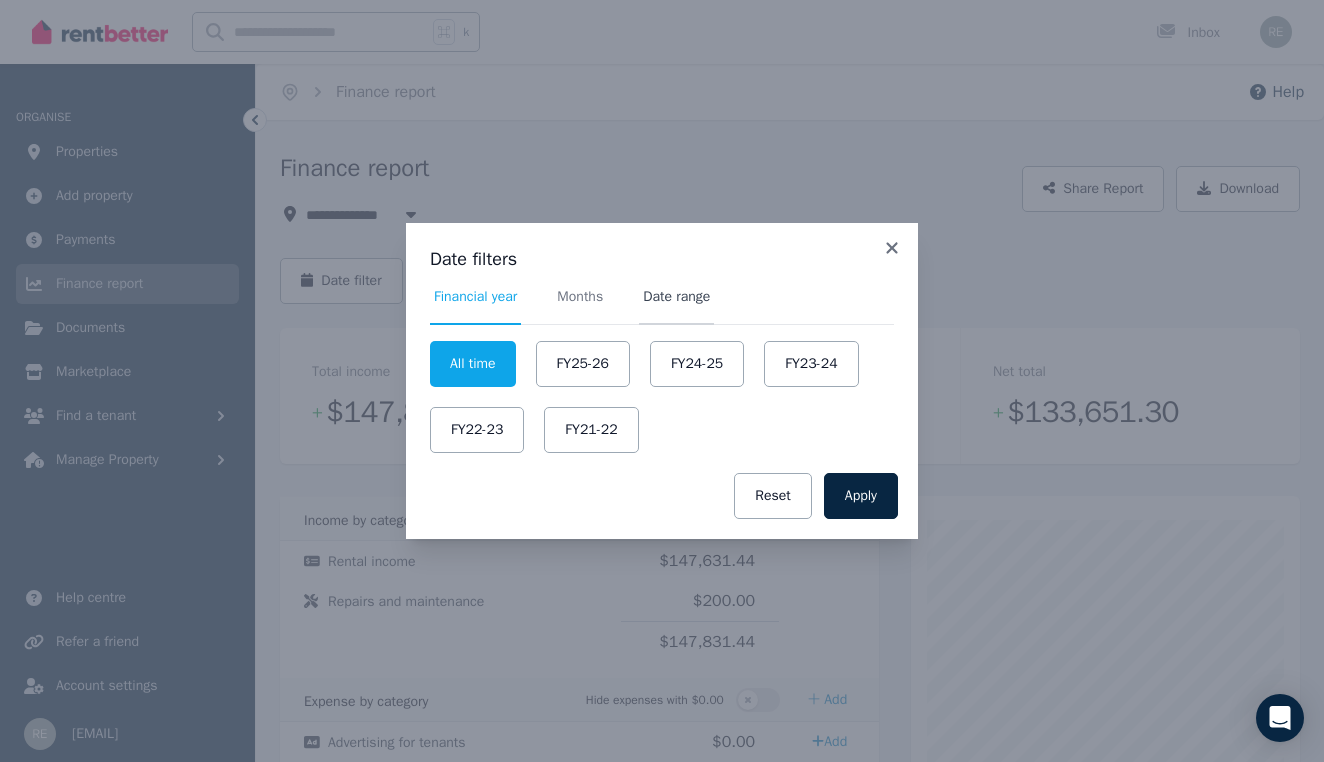click on "Date range" at bounding box center (676, 297) 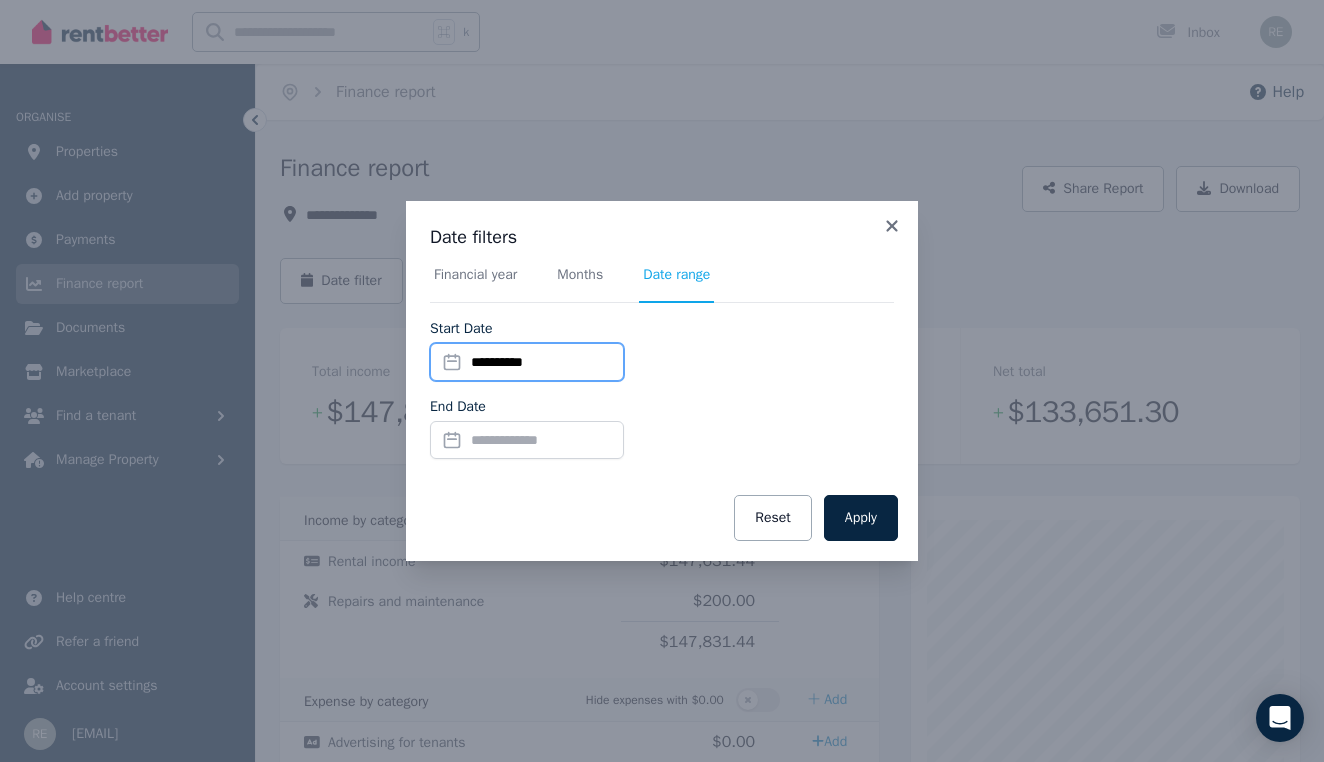 click on "**********" at bounding box center (527, 362) 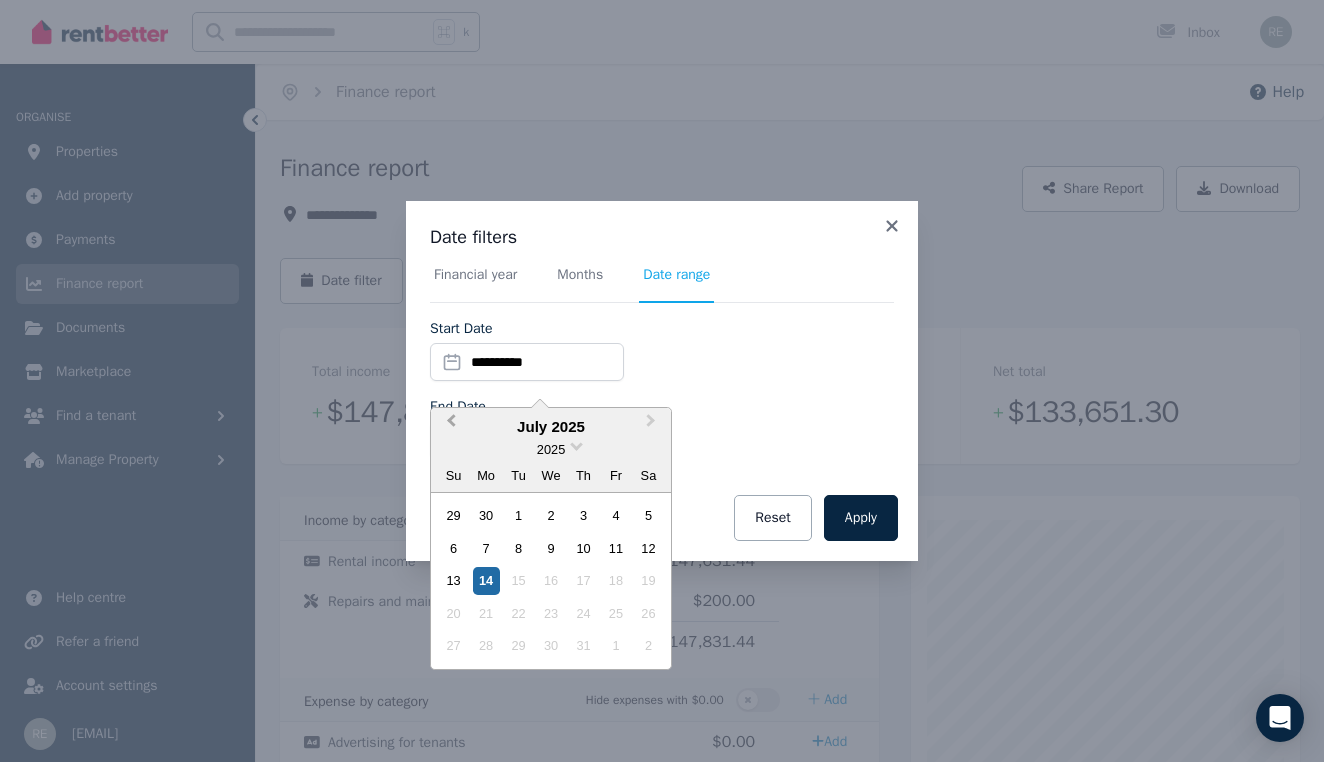 click on "Previous Month" at bounding box center [451, 425] 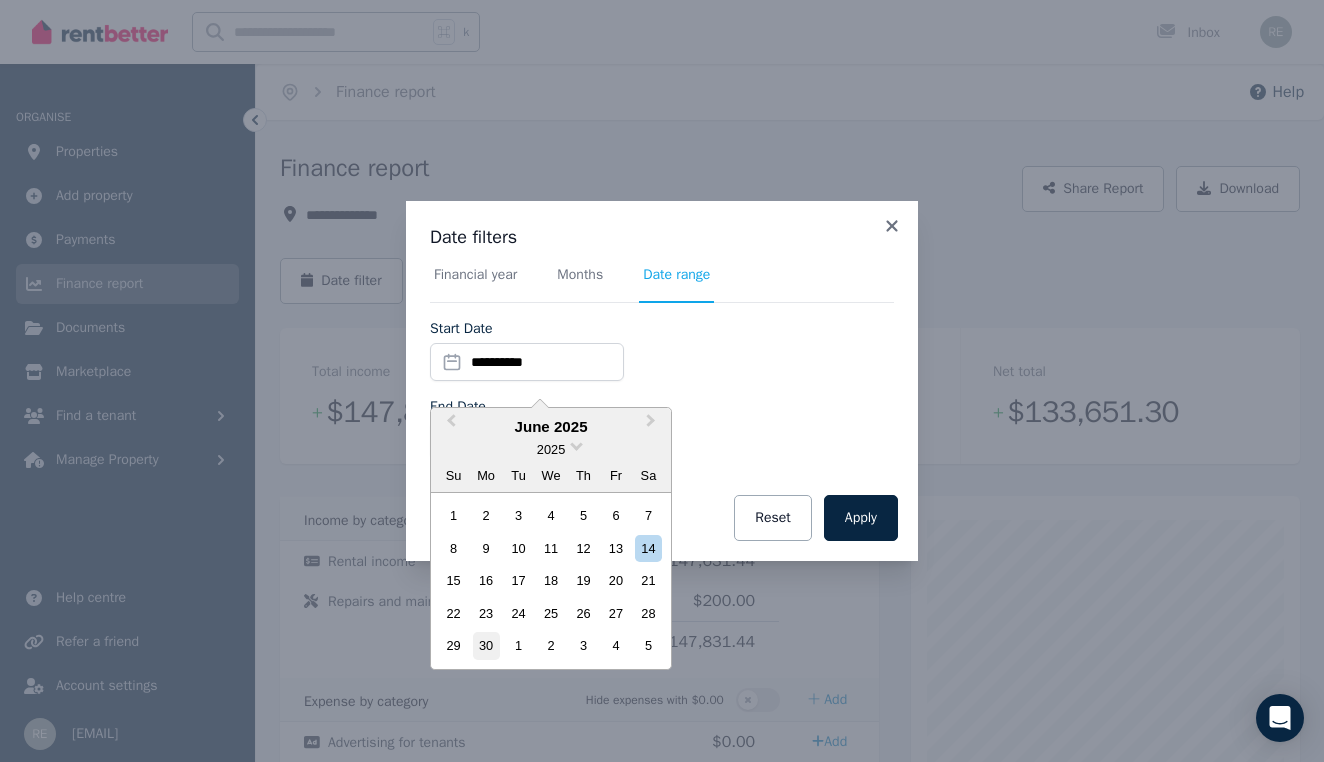 click on "30" at bounding box center [486, 645] 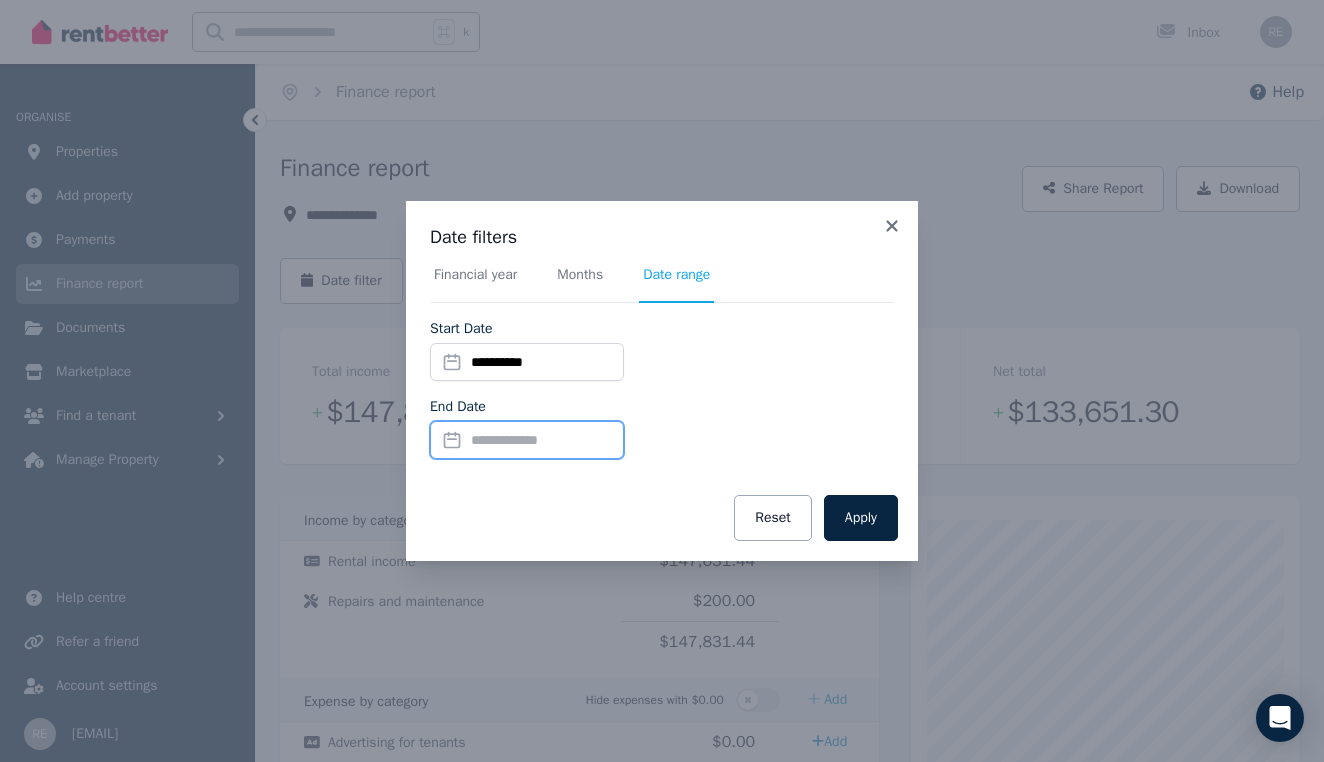 click on "End Date" at bounding box center (527, 440) 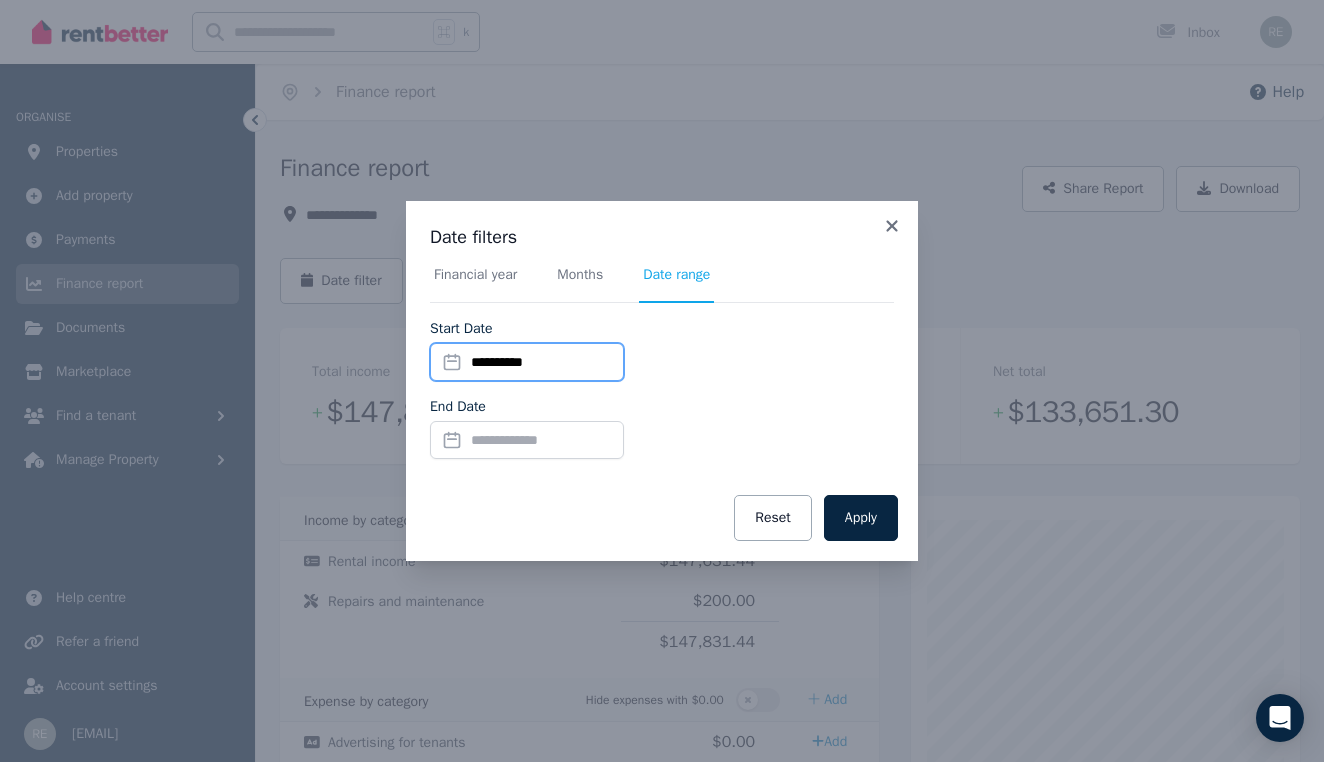 click on "**********" at bounding box center (527, 362) 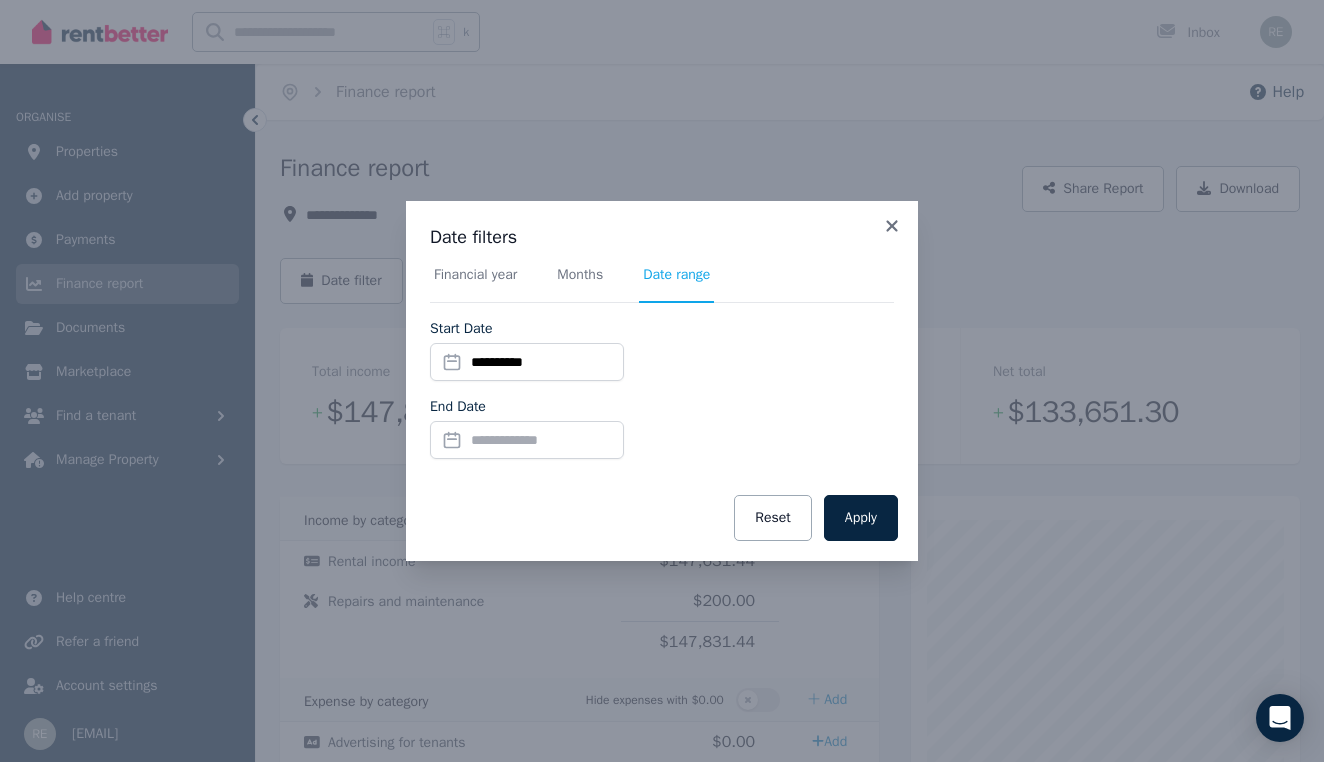 click on "**********" at bounding box center [662, 358] 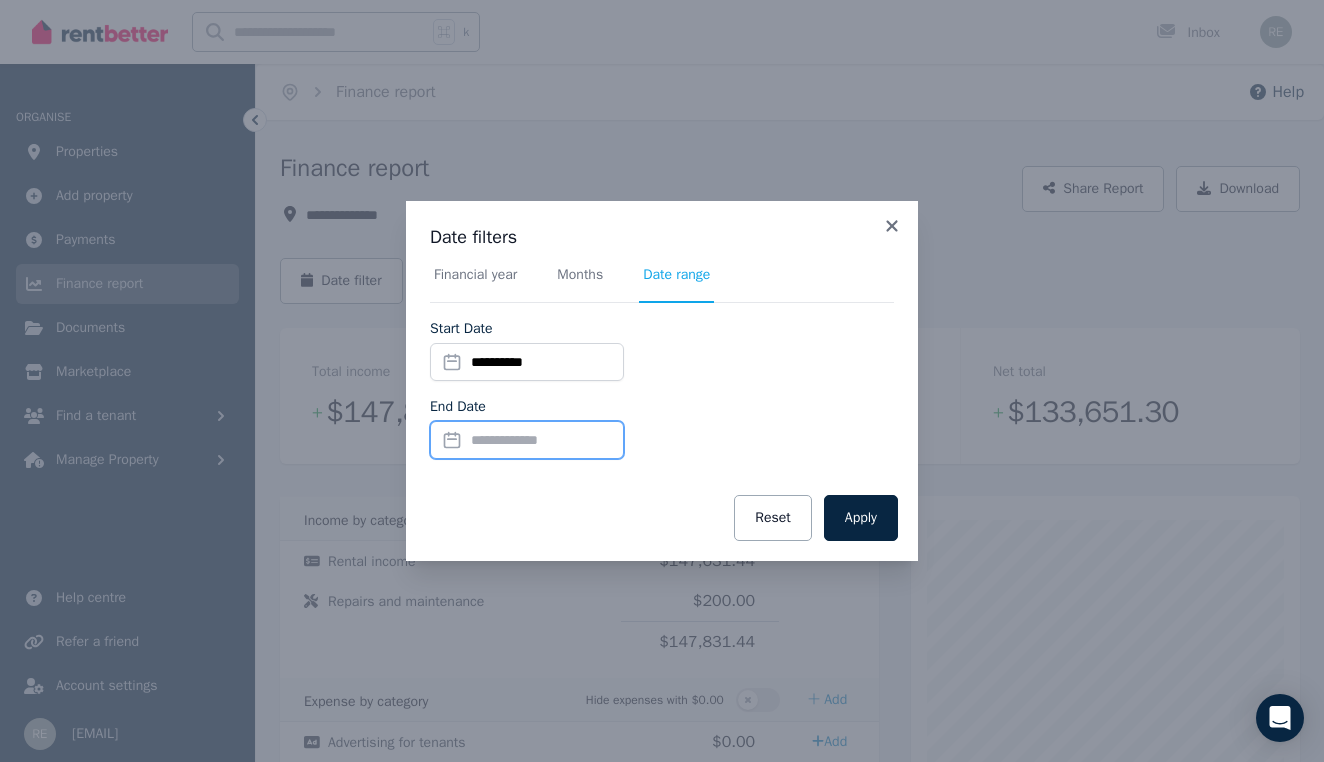 click on "End Date" at bounding box center [527, 440] 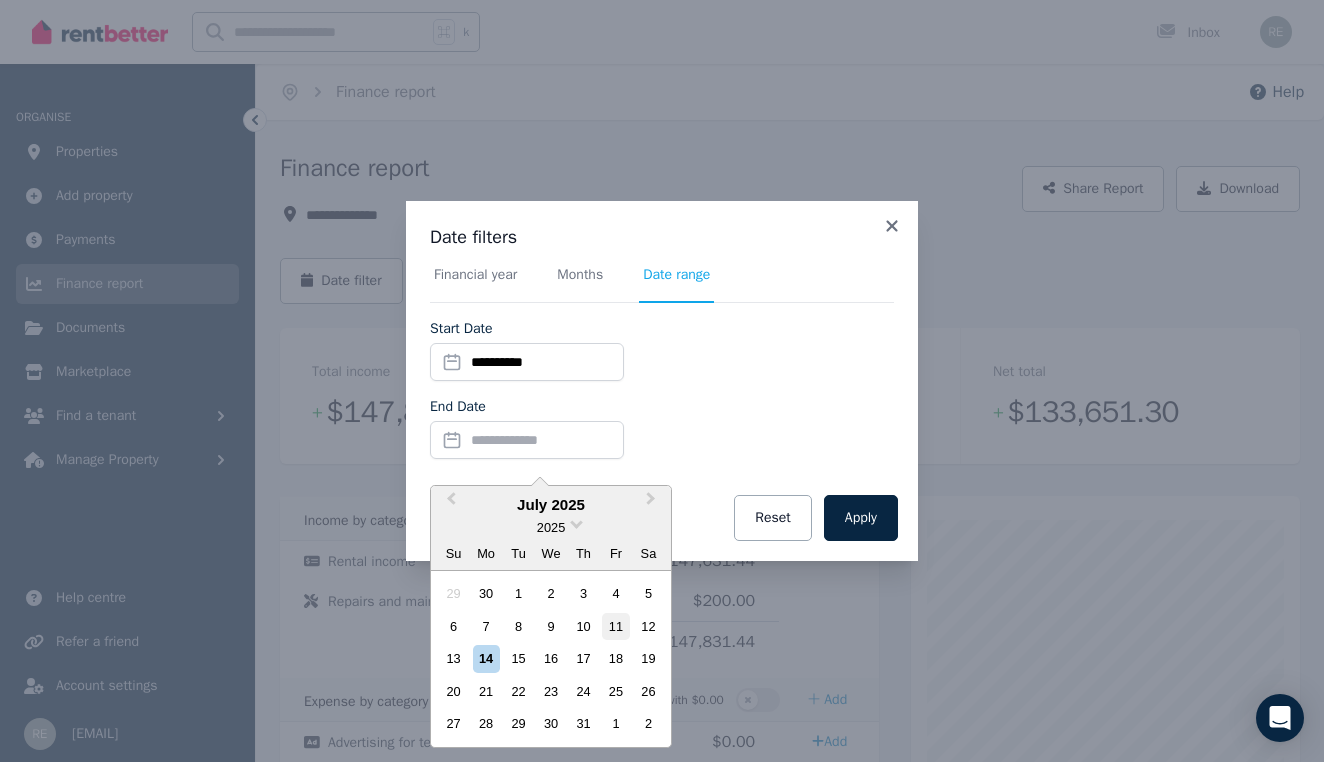click on "11" at bounding box center [615, 626] 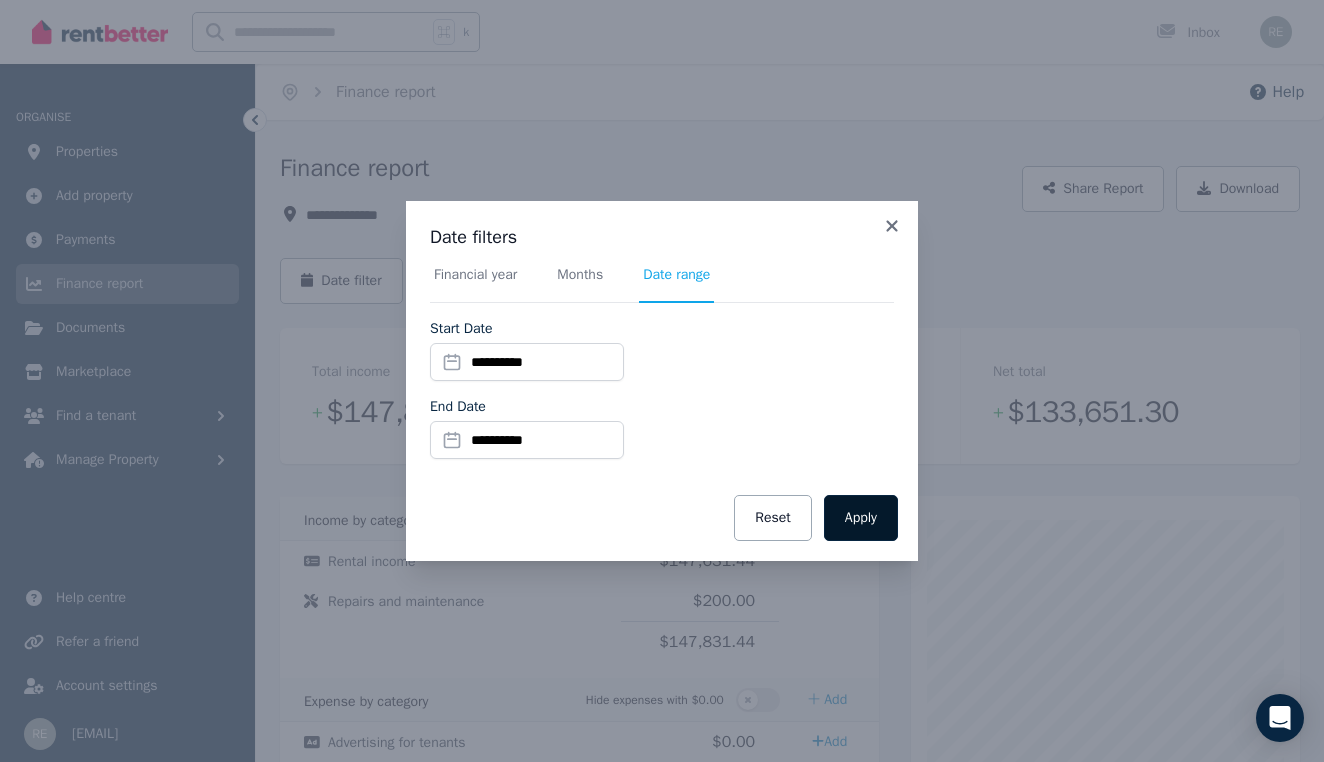click on "Apply" at bounding box center (861, 518) 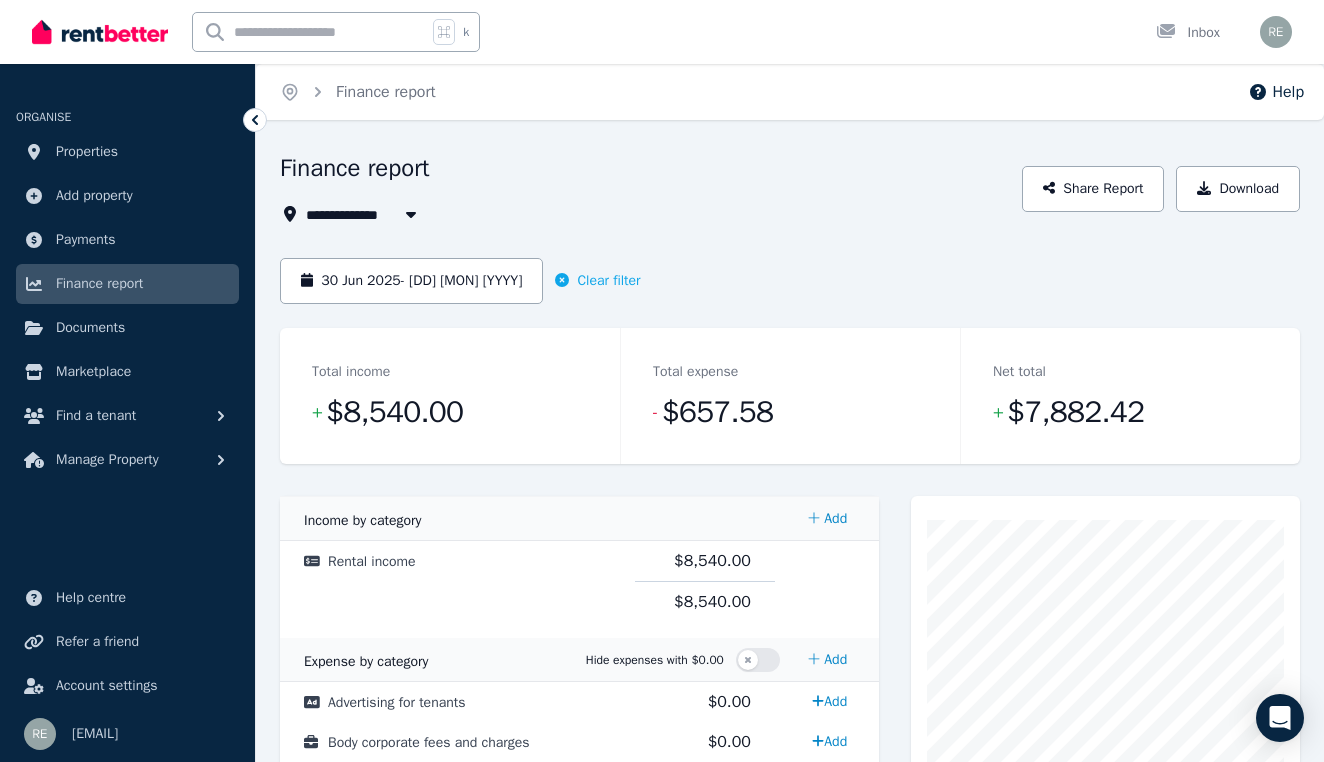 click 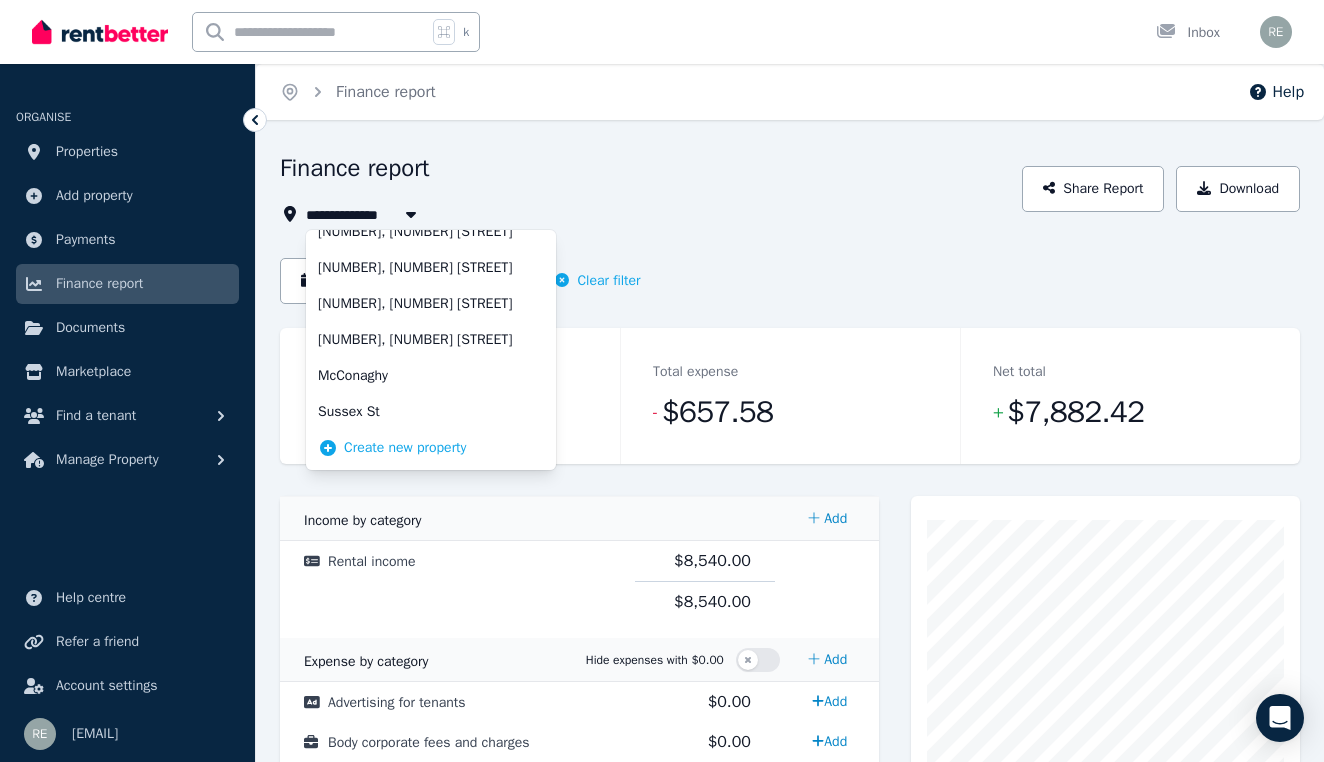 scroll, scrollTop: 272, scrollLeft: 0, axis: vertical 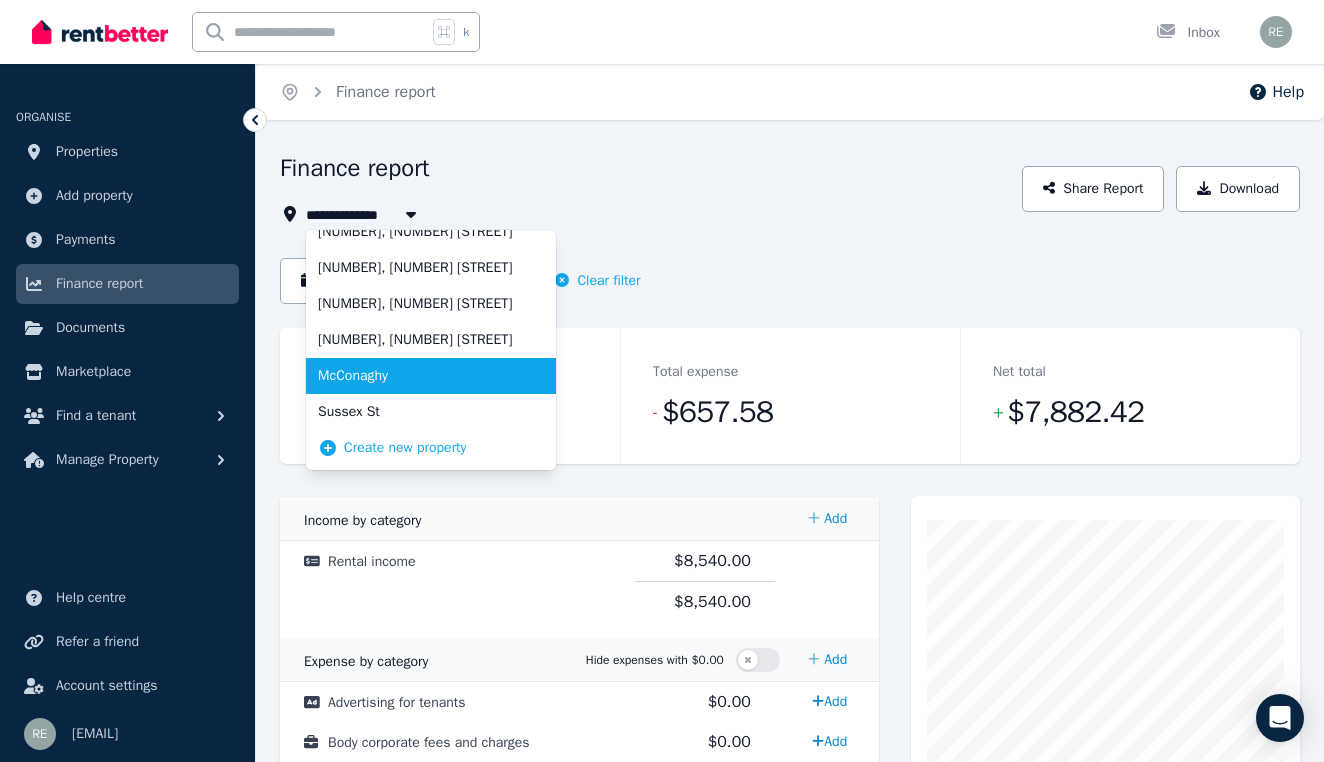 click on "McConaghy" at bounding box center (419, 376) 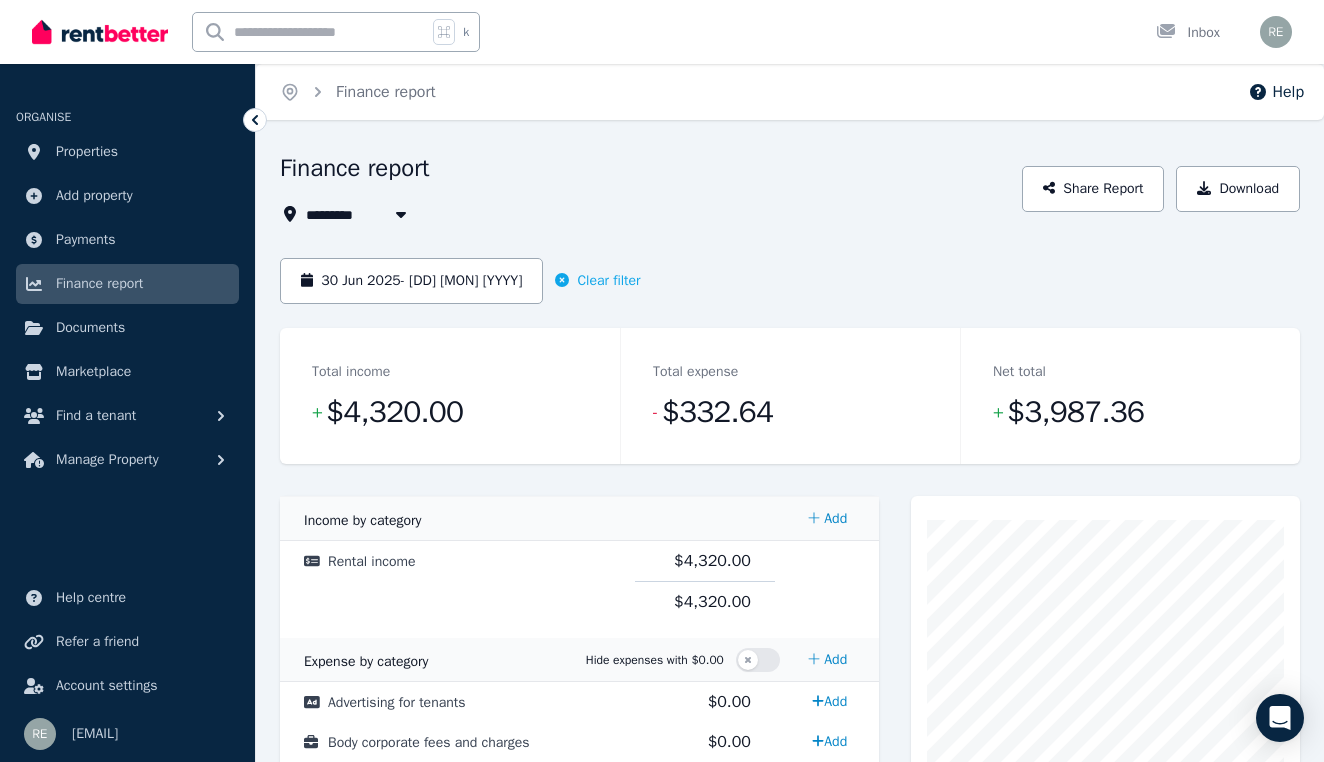 click 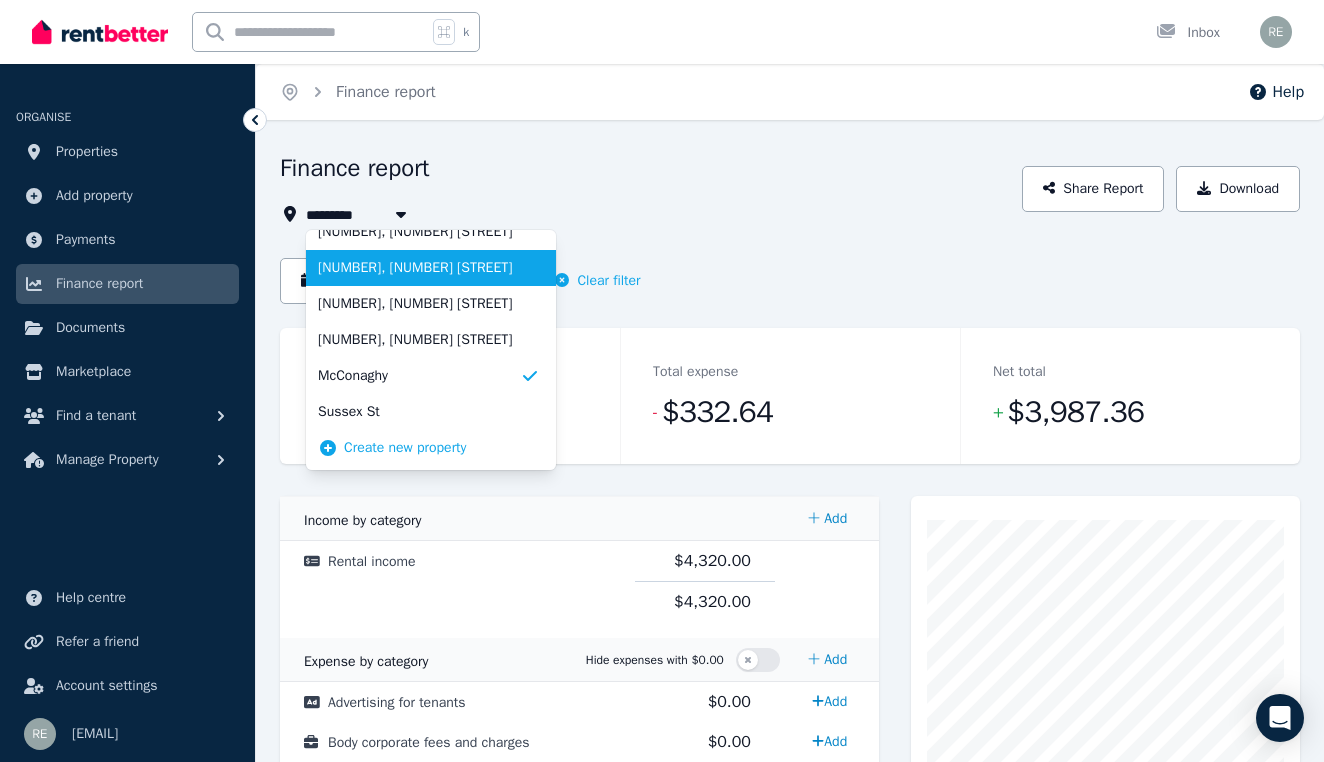 scroll, scrollTop: 272, scrollLeft: 0, axis: vertical 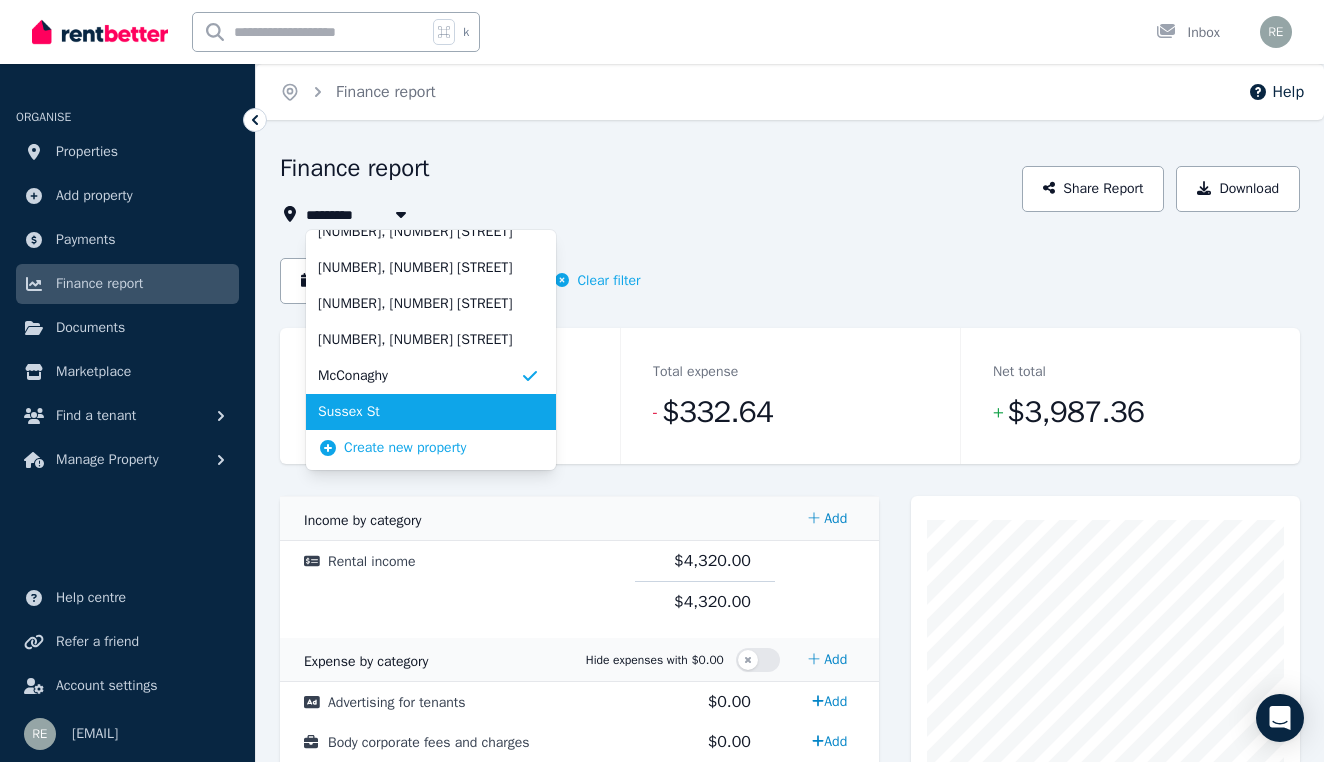 click on "Sussex St" at bounding box center [419, 412] 